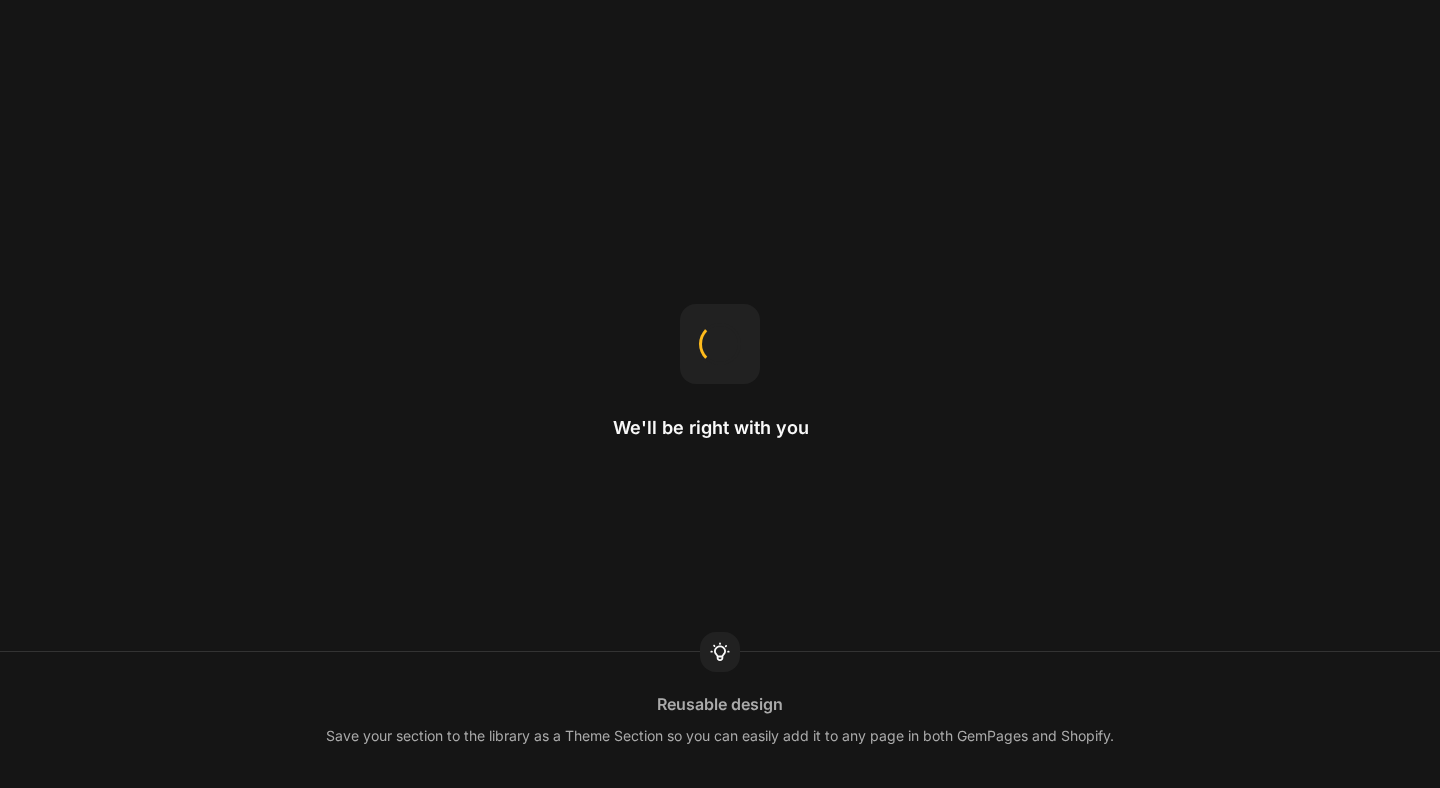 scroll, scrollTop: 0, scrollLeft: 0, axis: both 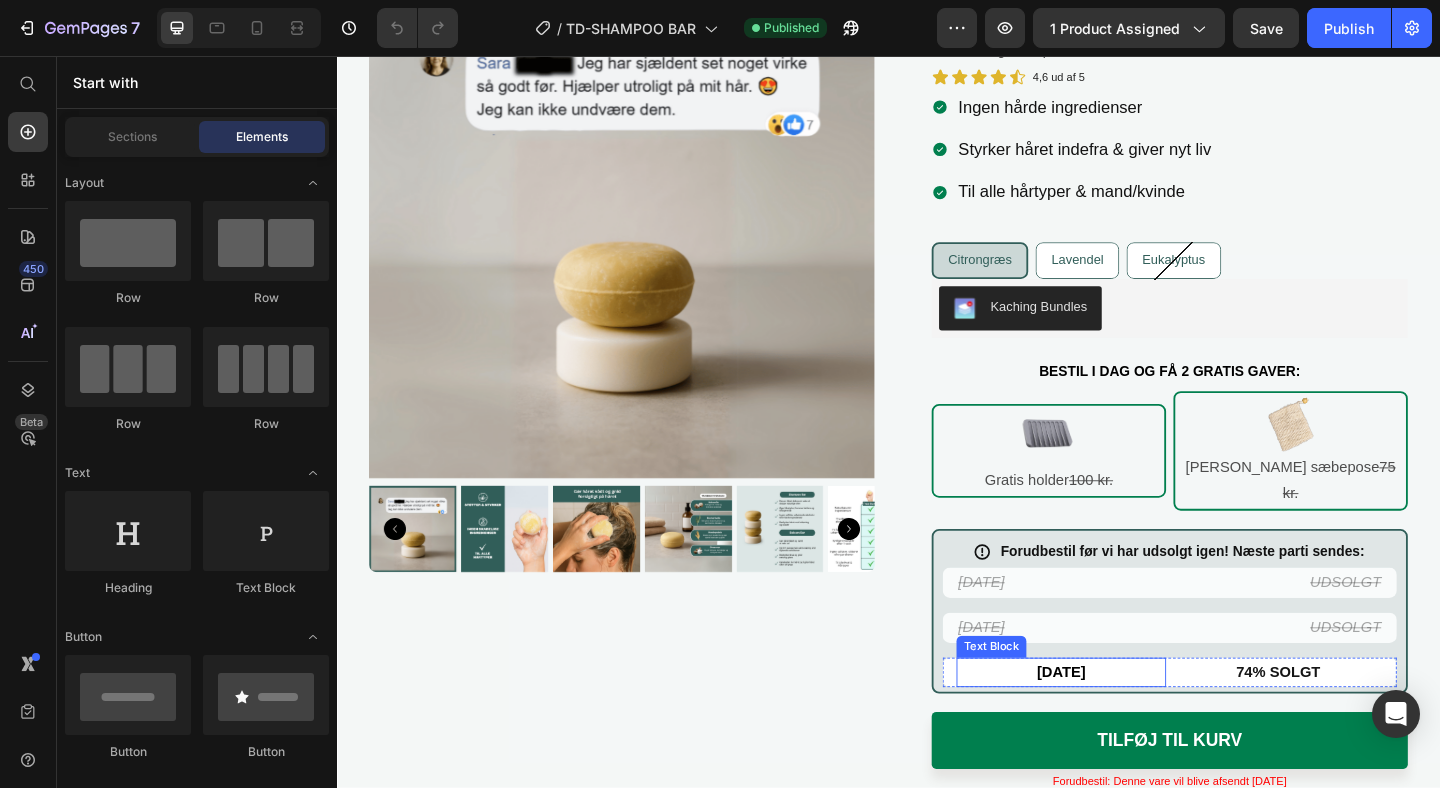 click on "[DATE]" at bounding box center (1124, 725) 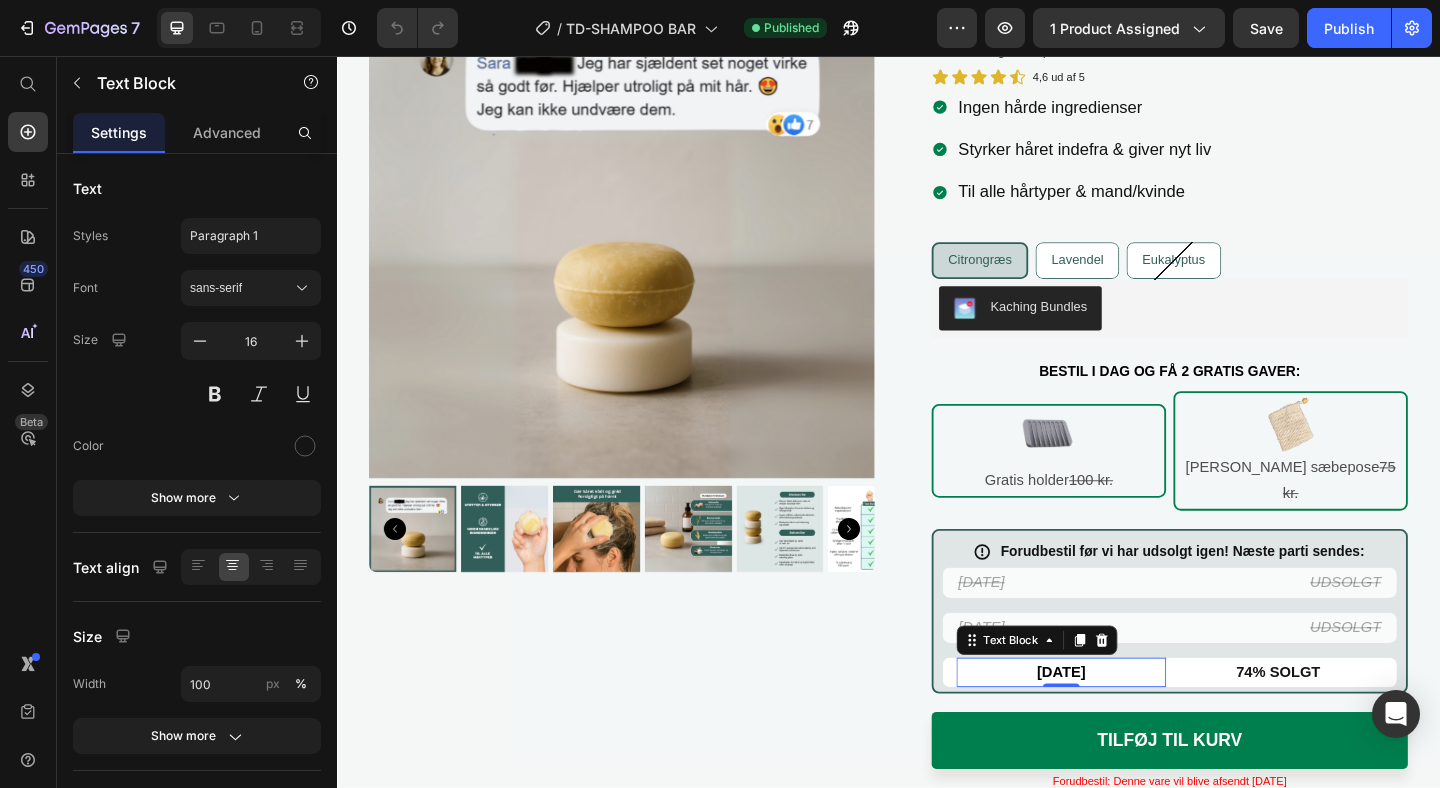click on "[DATE]" at bounding box center [1124, 725] 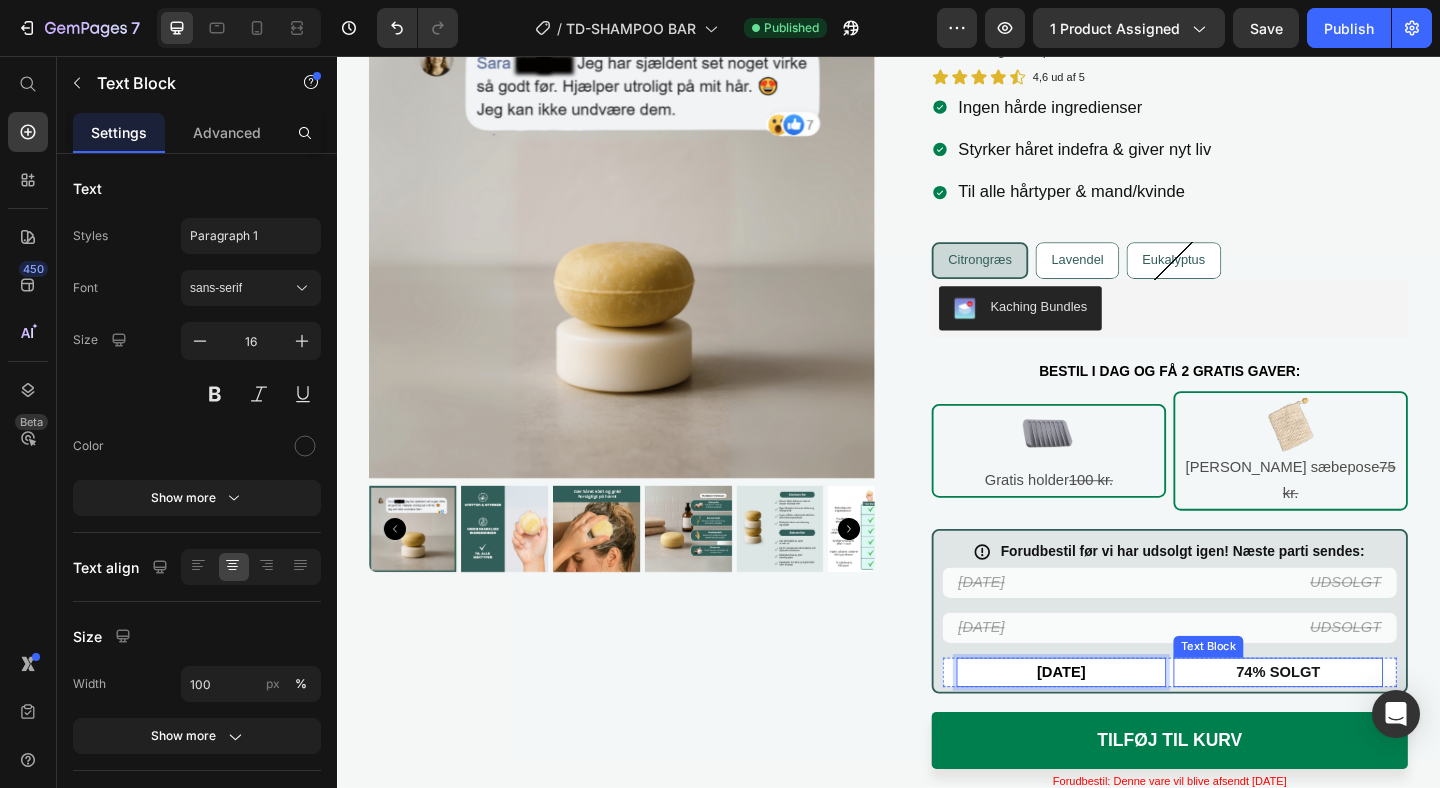 click on "74% SOLGT" at bounding box center [1361, 725] 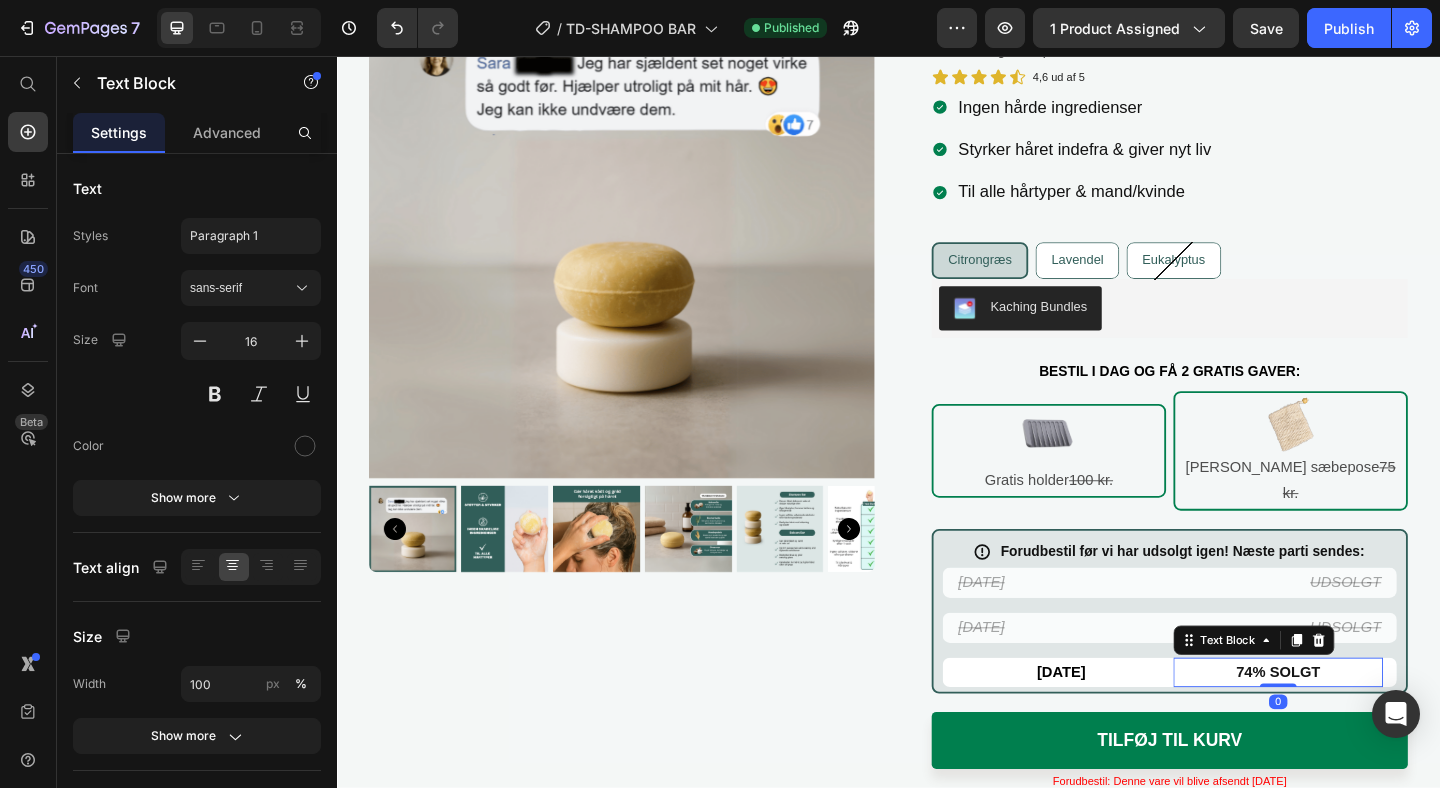 click on "74% SOLGT" at bounding box center [1361, 725] 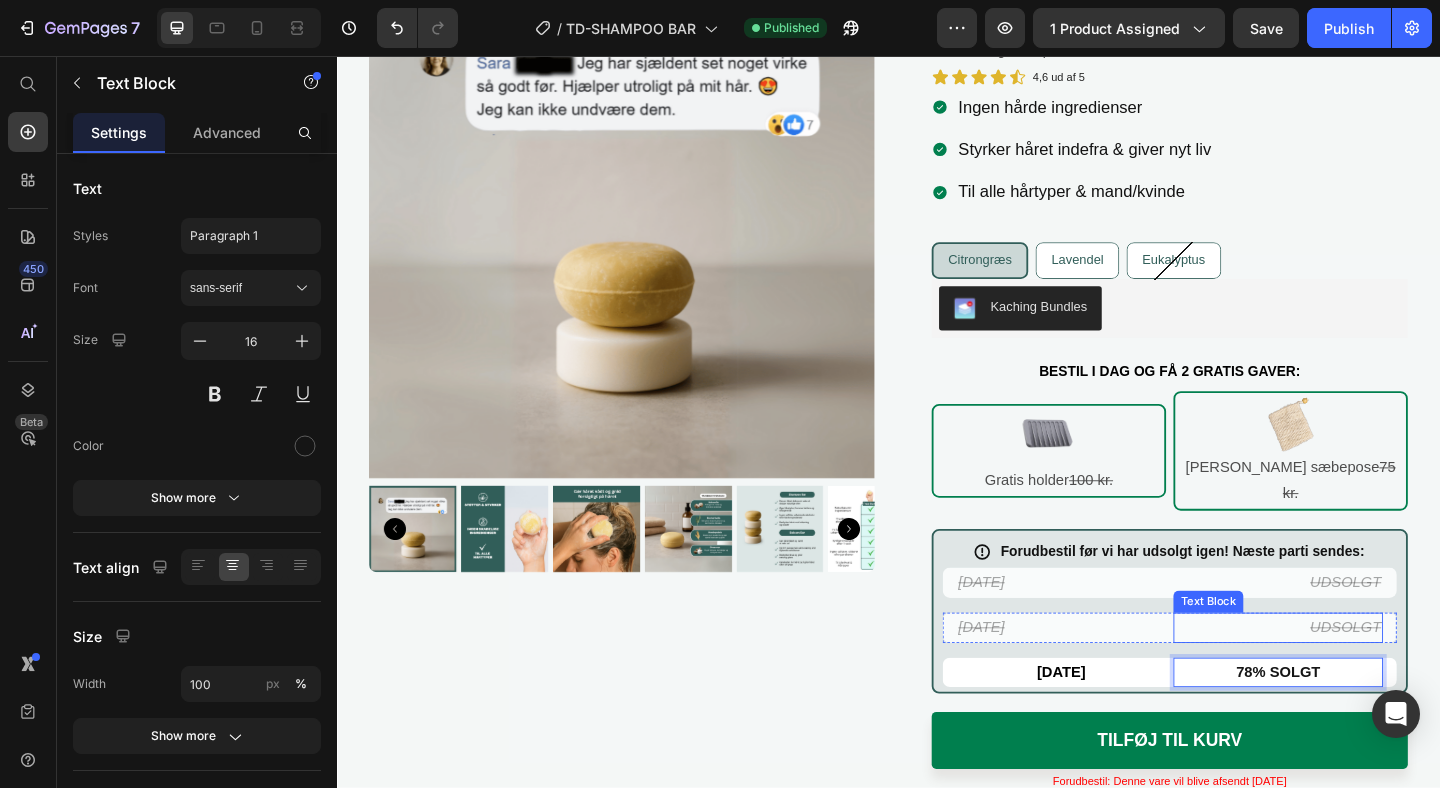 scroll, scrollTop: 434, scrollLeft: 0, axis: vertical 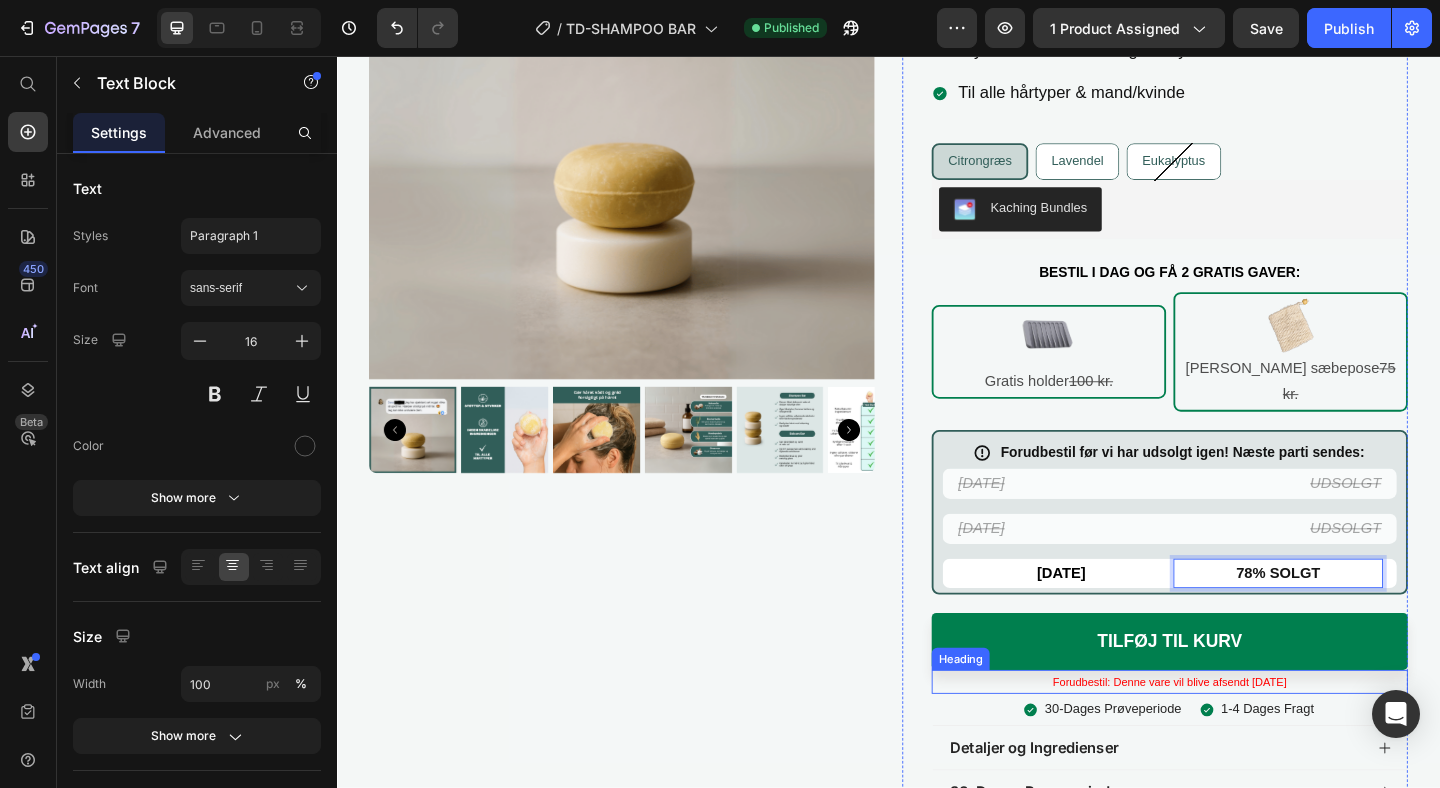 click on "Forudbestil: Denne vare vil blive afsendt [DATE]" at bounding box center [1243, 737] 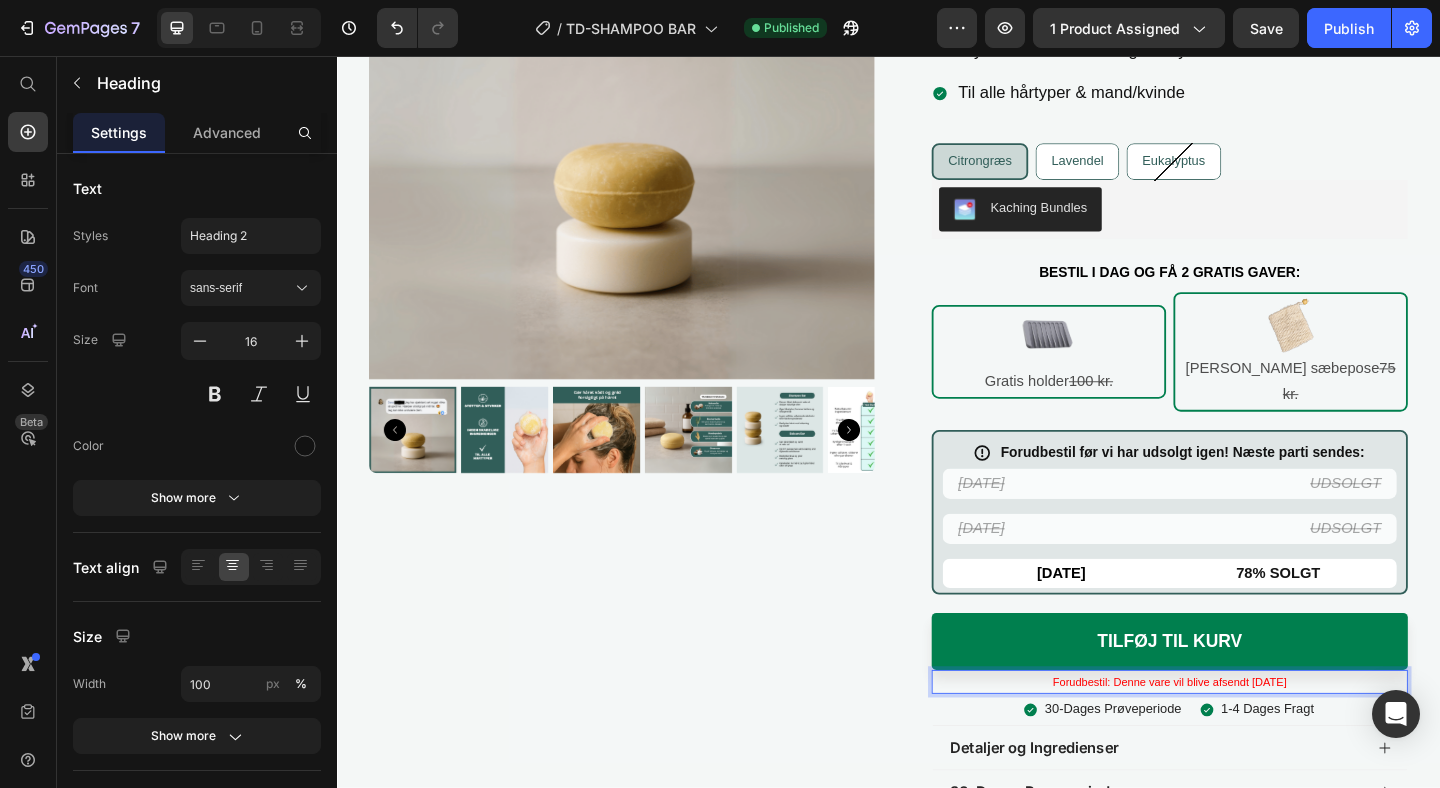 click on "Forudbestil: Denne vare vil blive afsendt [DATE]" at bounding box center [1243, 737] 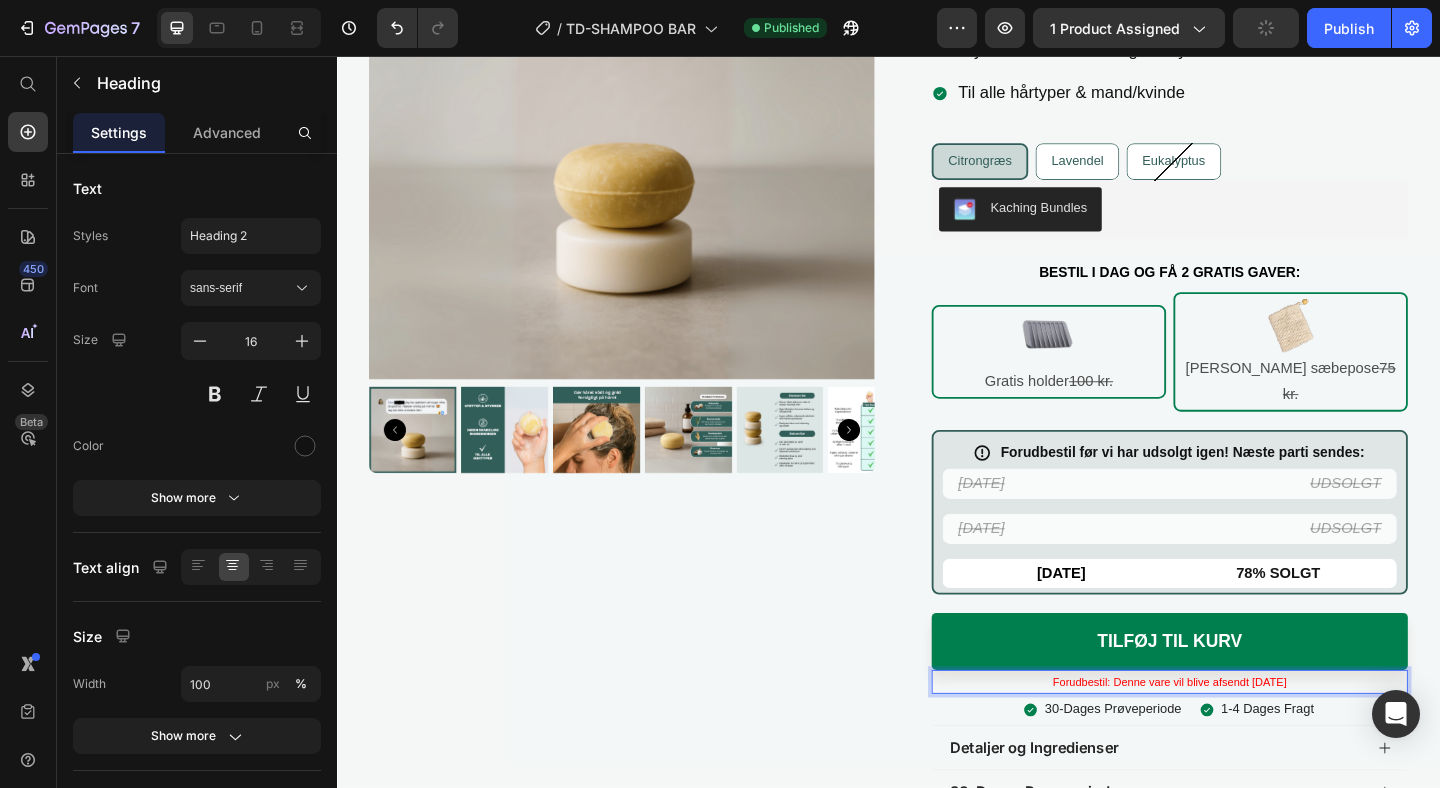 click on "Forudbestil: Denne vare vil blive afsendt [DATE]" at bounding box center (1243, 737) 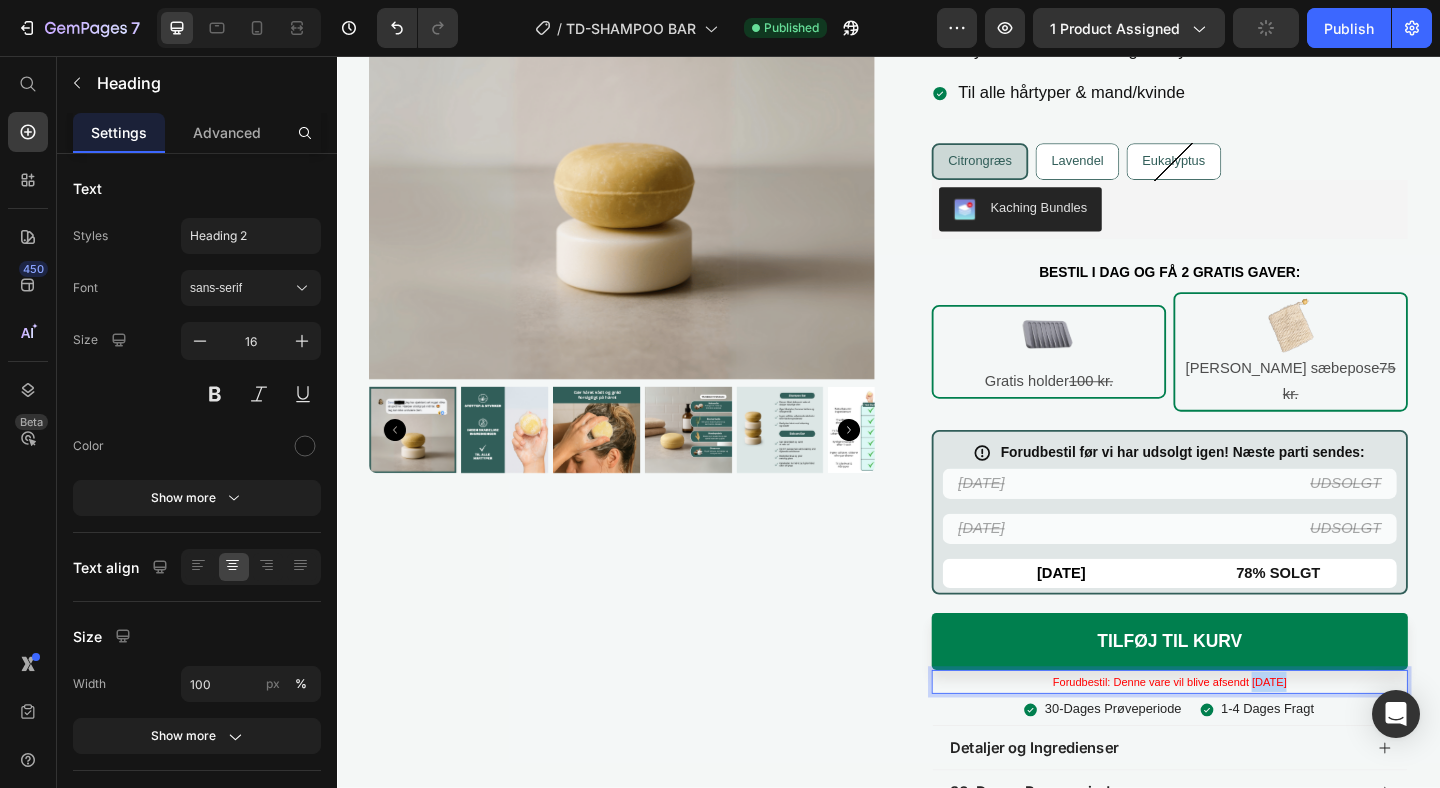 click on "Forudbestil: Denne vare vil blive afsendt [DATE]" at bounding box center [1243, 737] 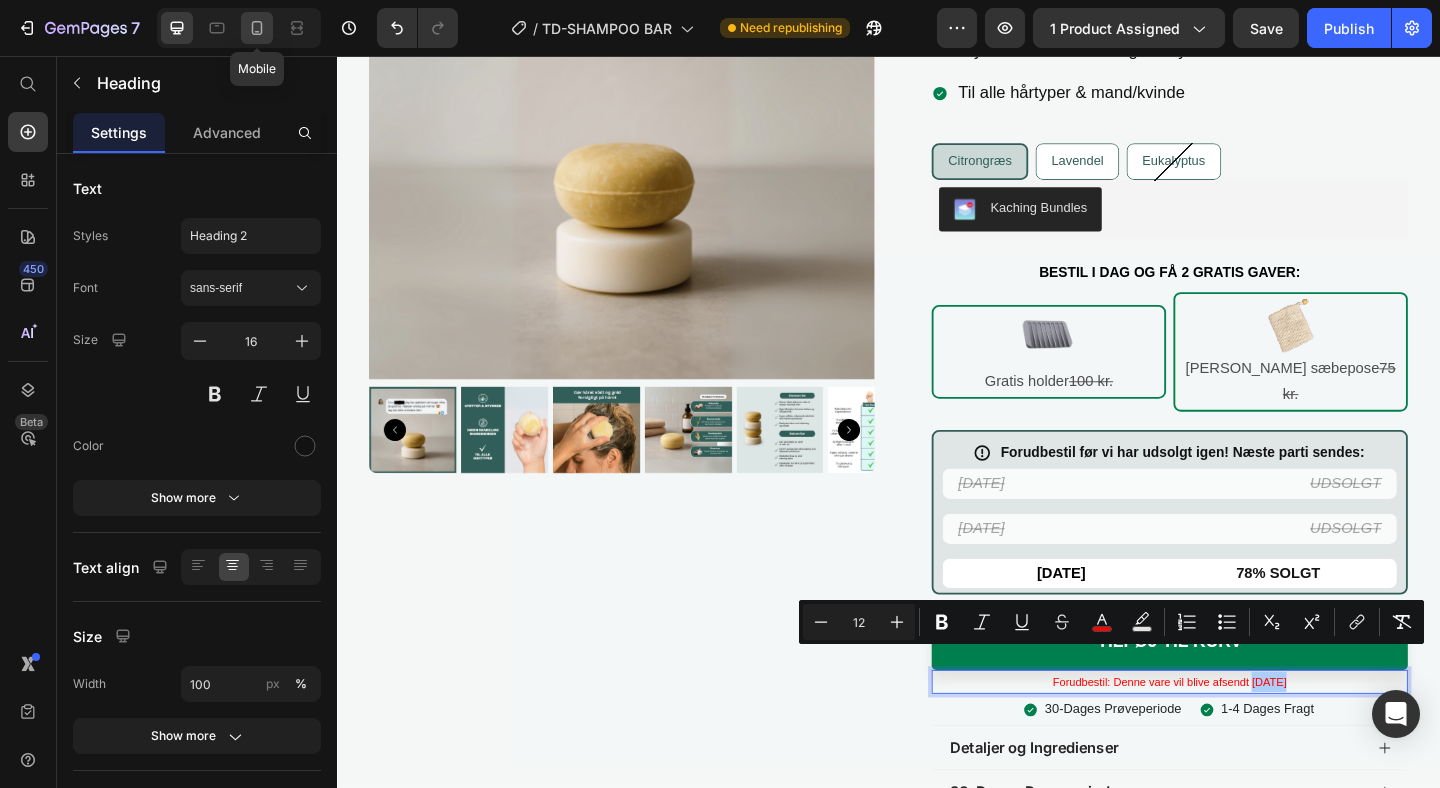 click 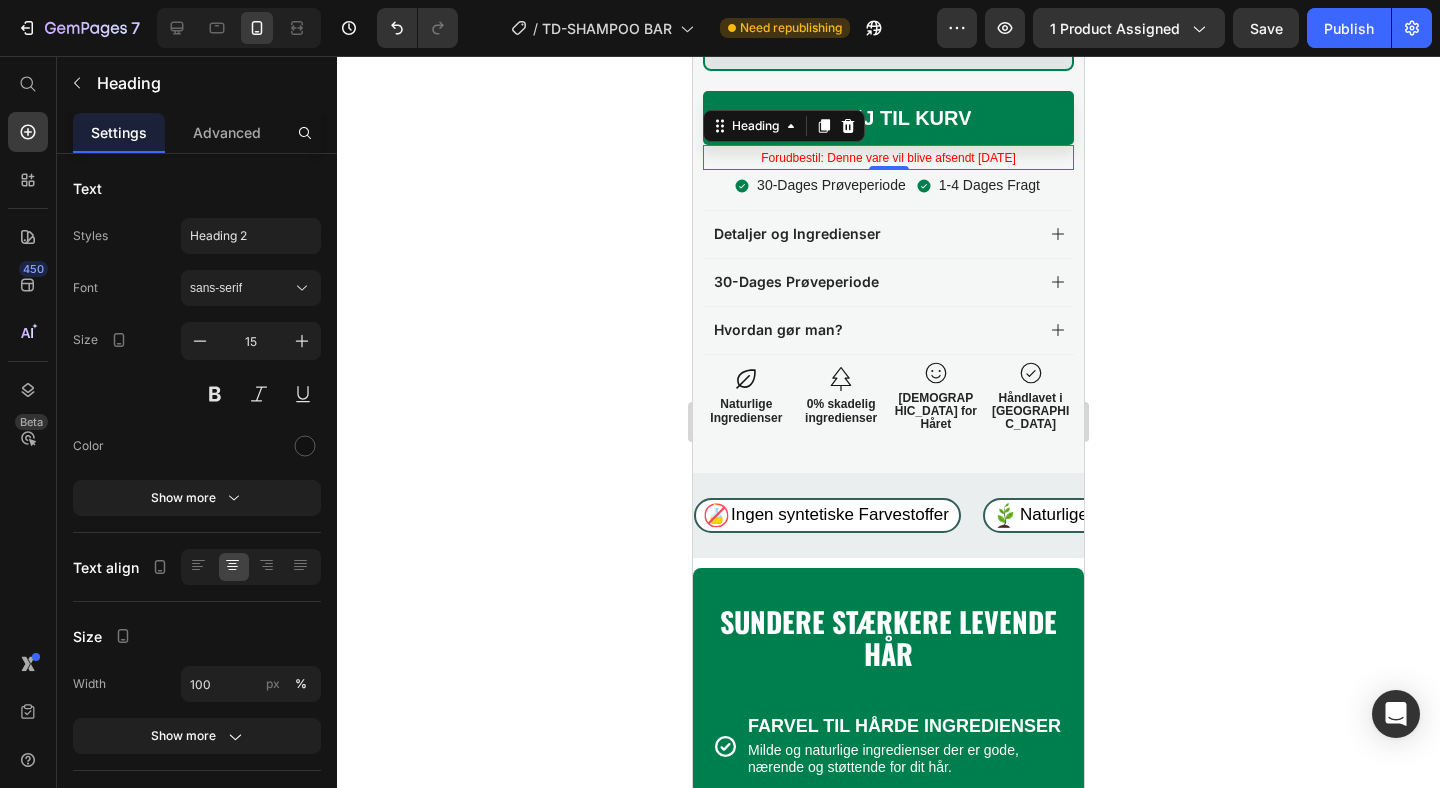 click 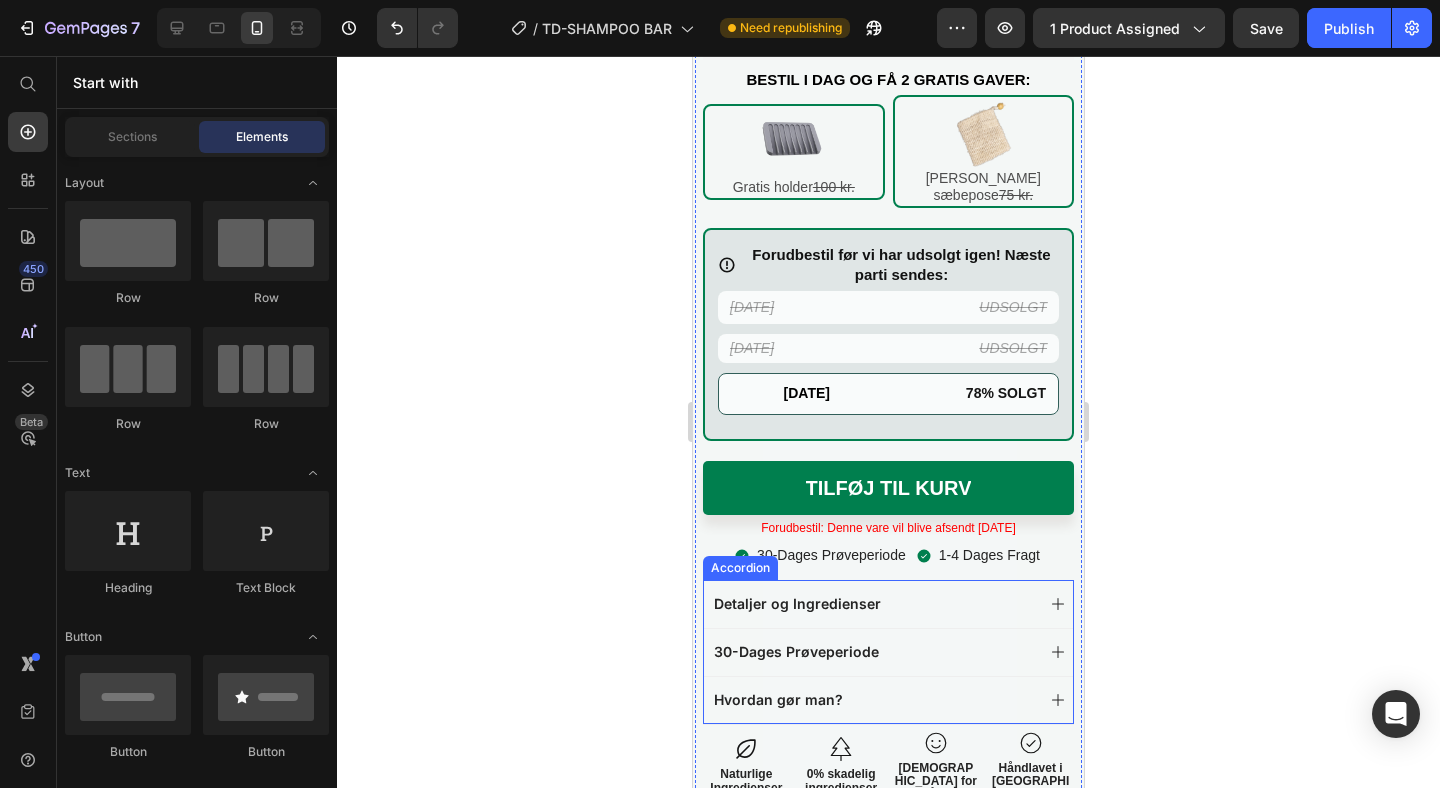 scroll, scrollTop: 963, scrollLeft: 0, axis: vertical 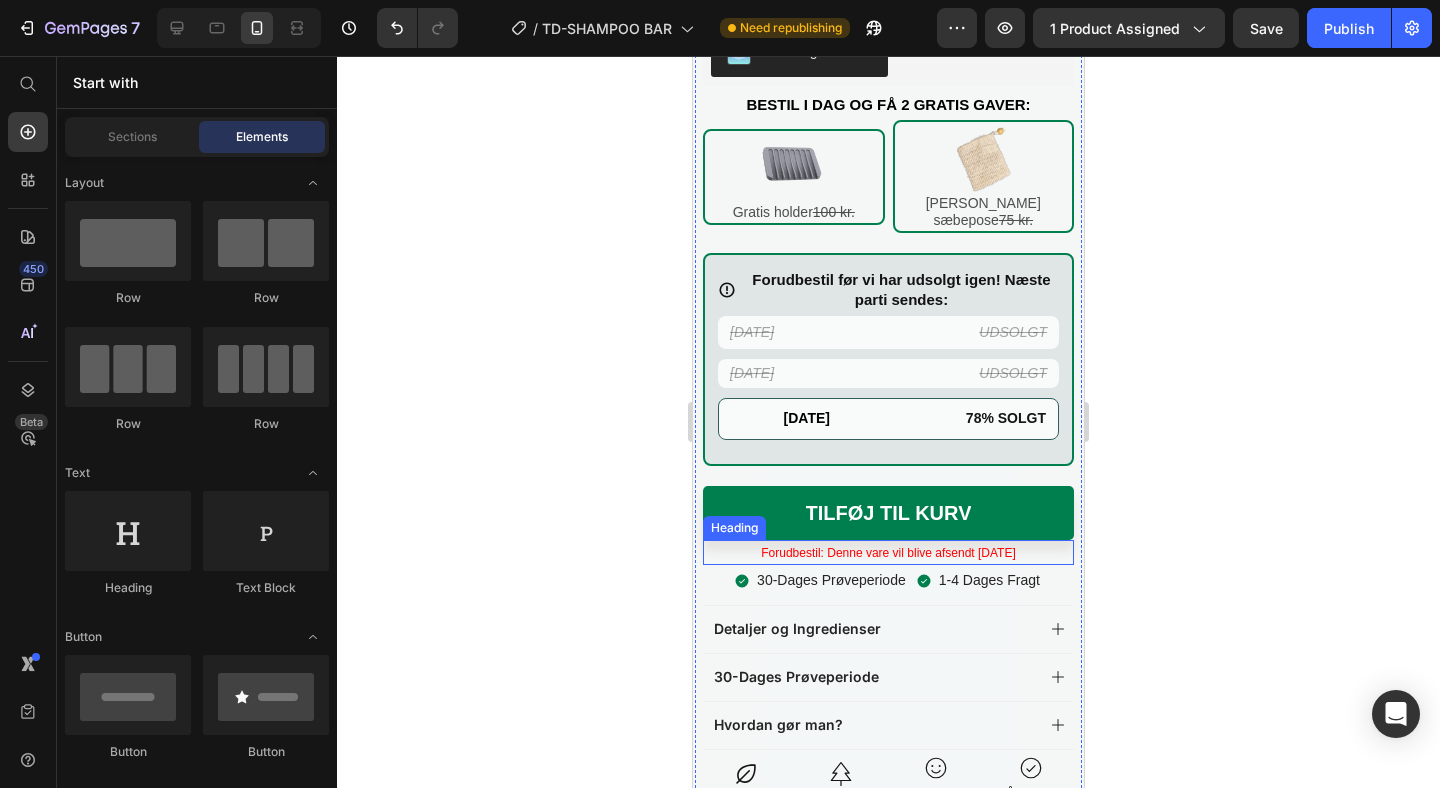 click on "Forudbestil: Denne vare vil blive afsendt [DATE]" at bounding box center [888, 553] 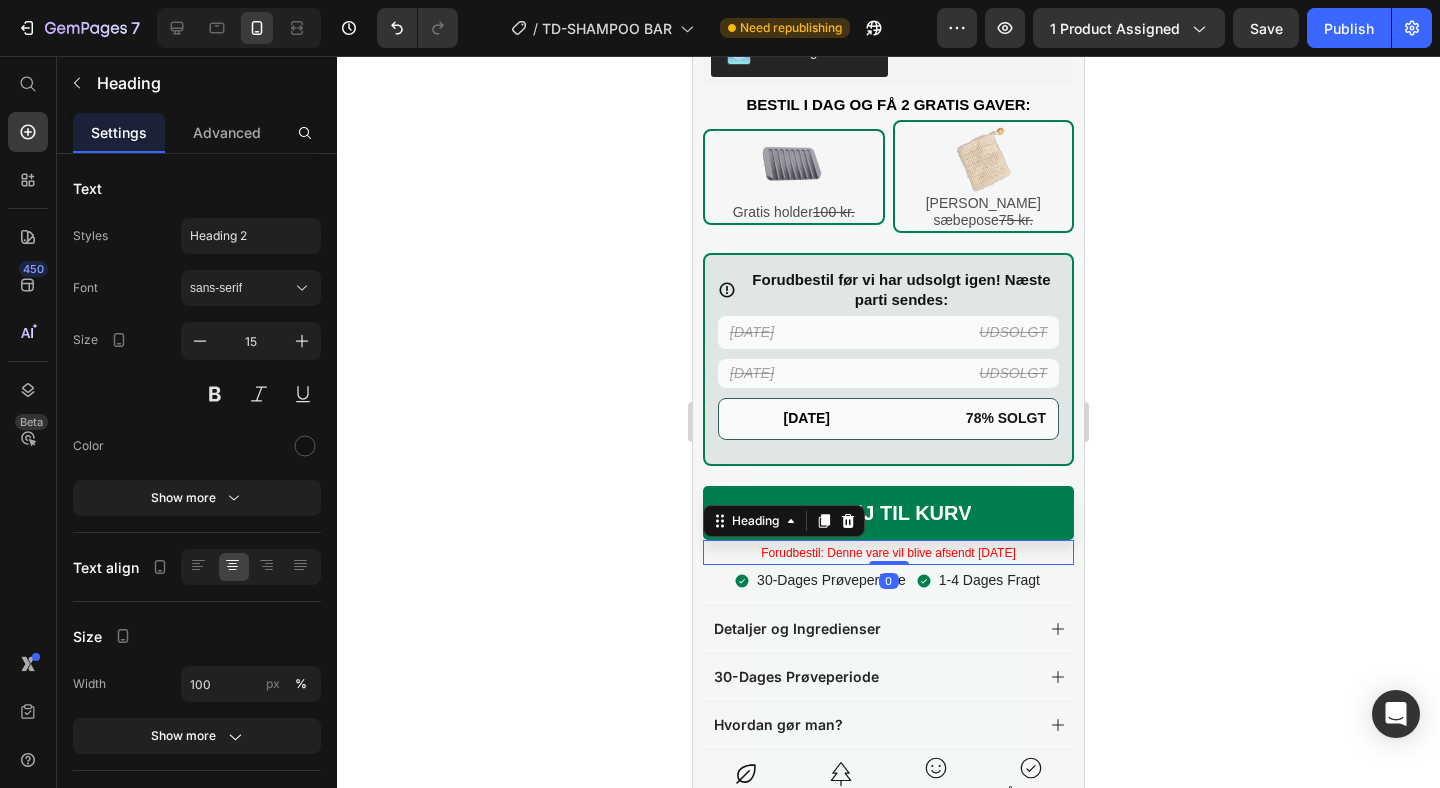 click on "Forudbestil: Denne vare vil blive afsendt [DATE]" at bounding box center (888, 553) 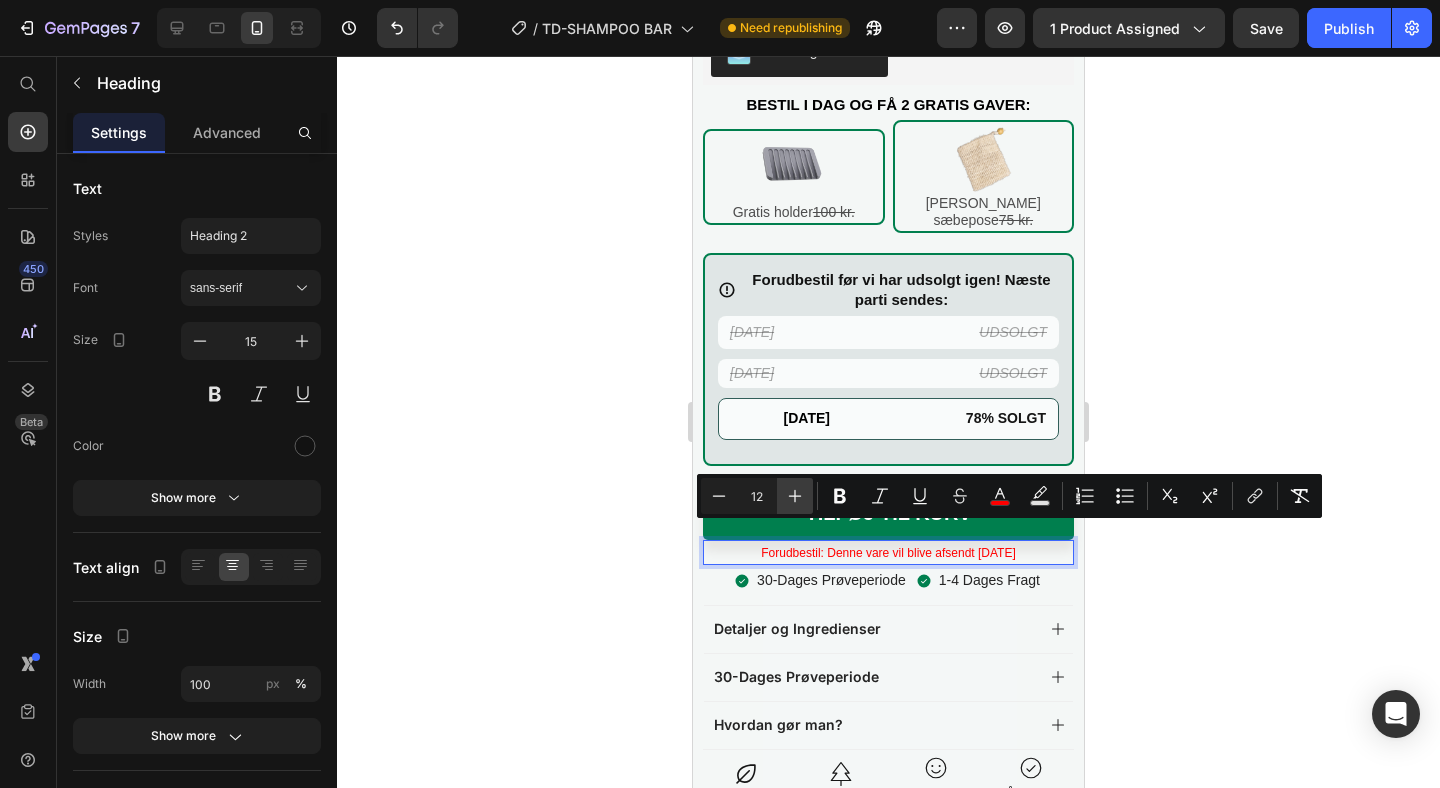 click 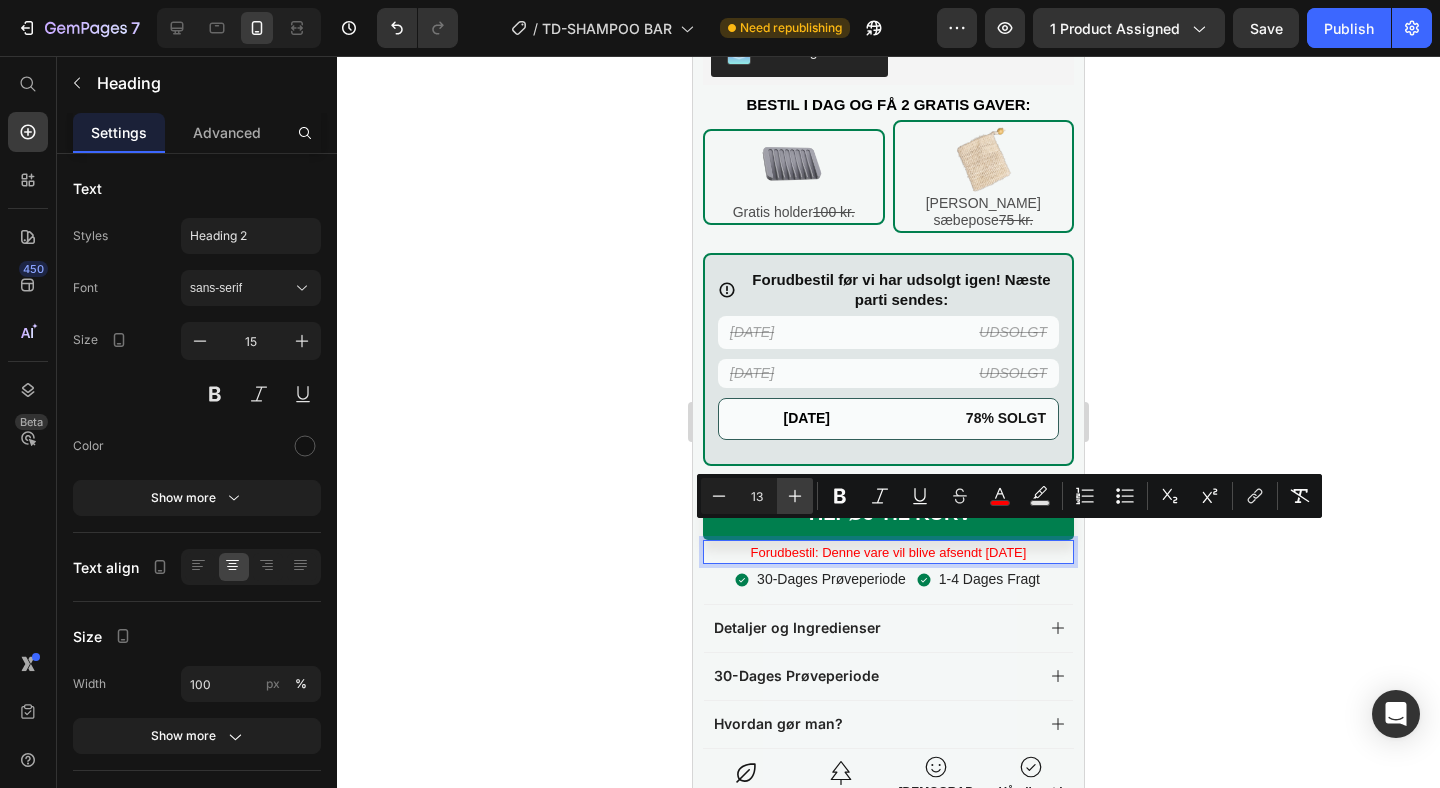 click 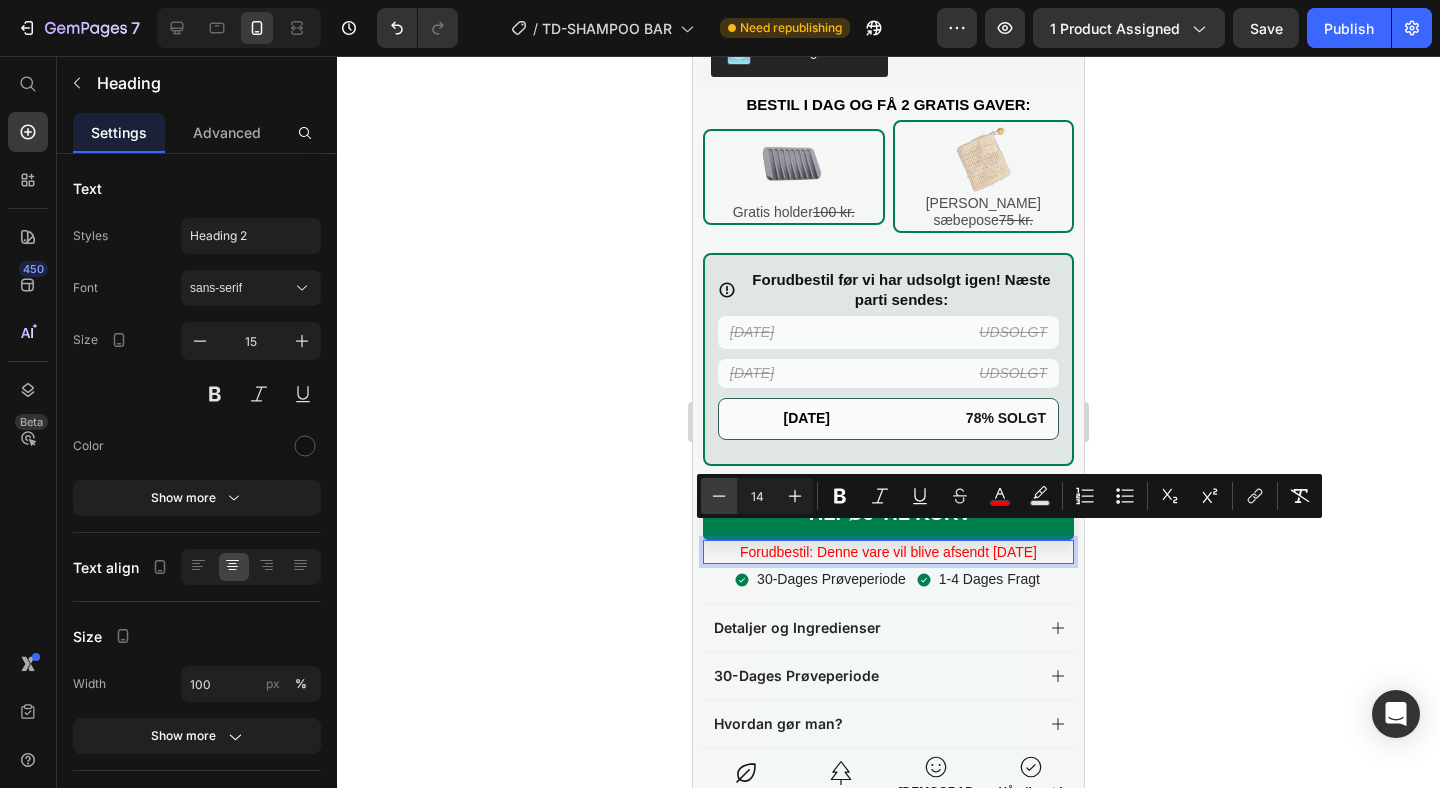 click 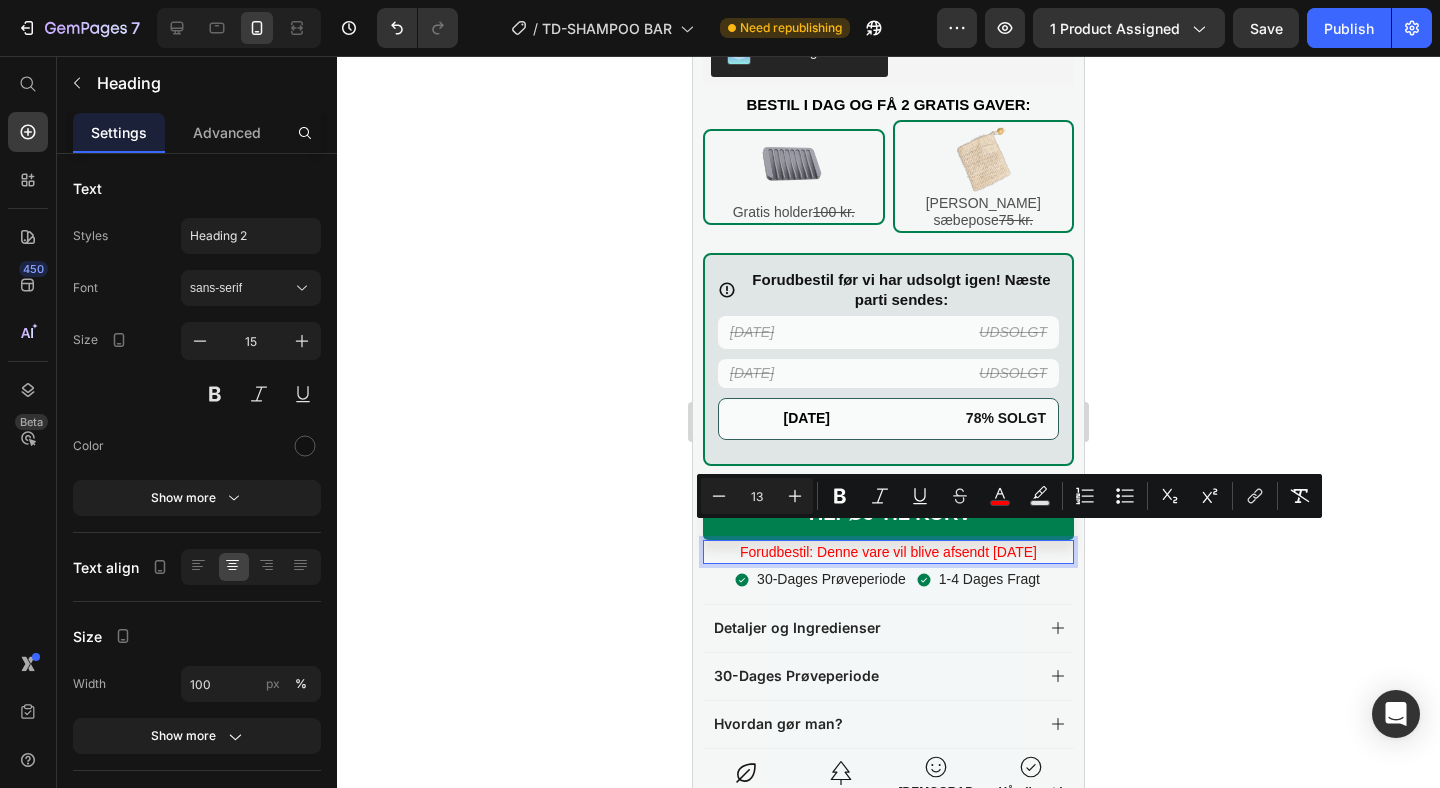 click 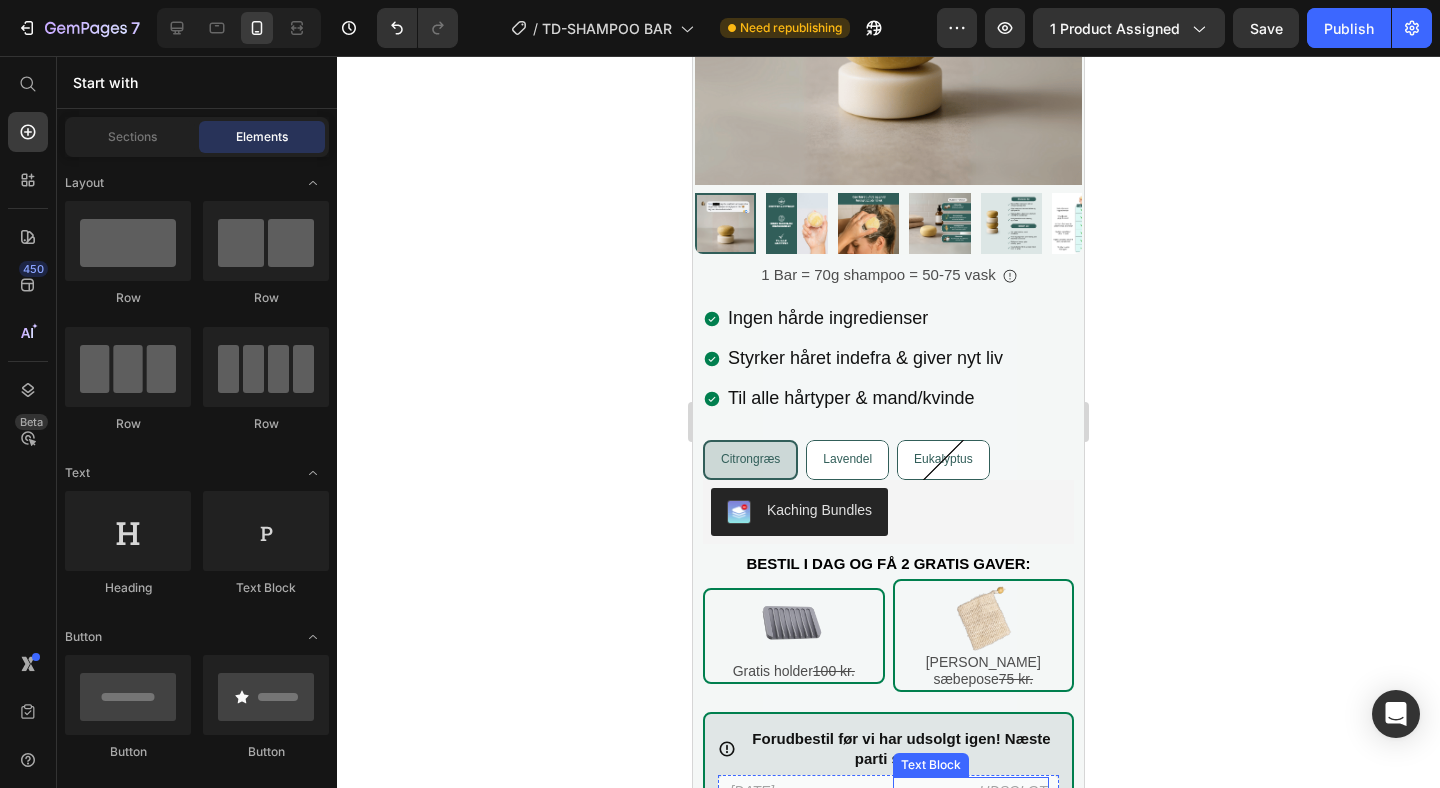 scroll, scrollTop: 0, scrollLeft: 0, axis: both 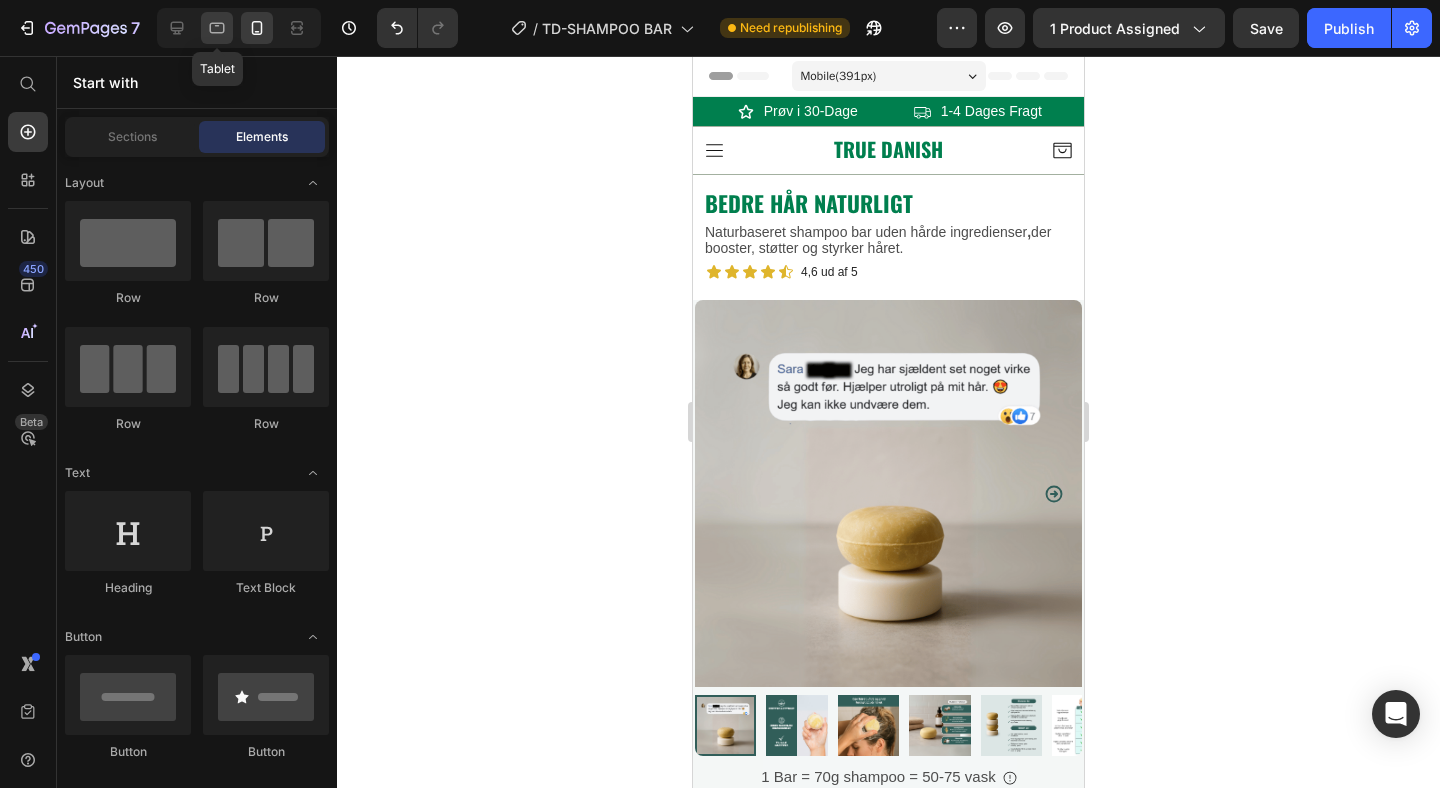 drag, startPoint x: 220, startPoint y: 29, endPoint x: 370, endPoint y: 234, distance: 254.01772 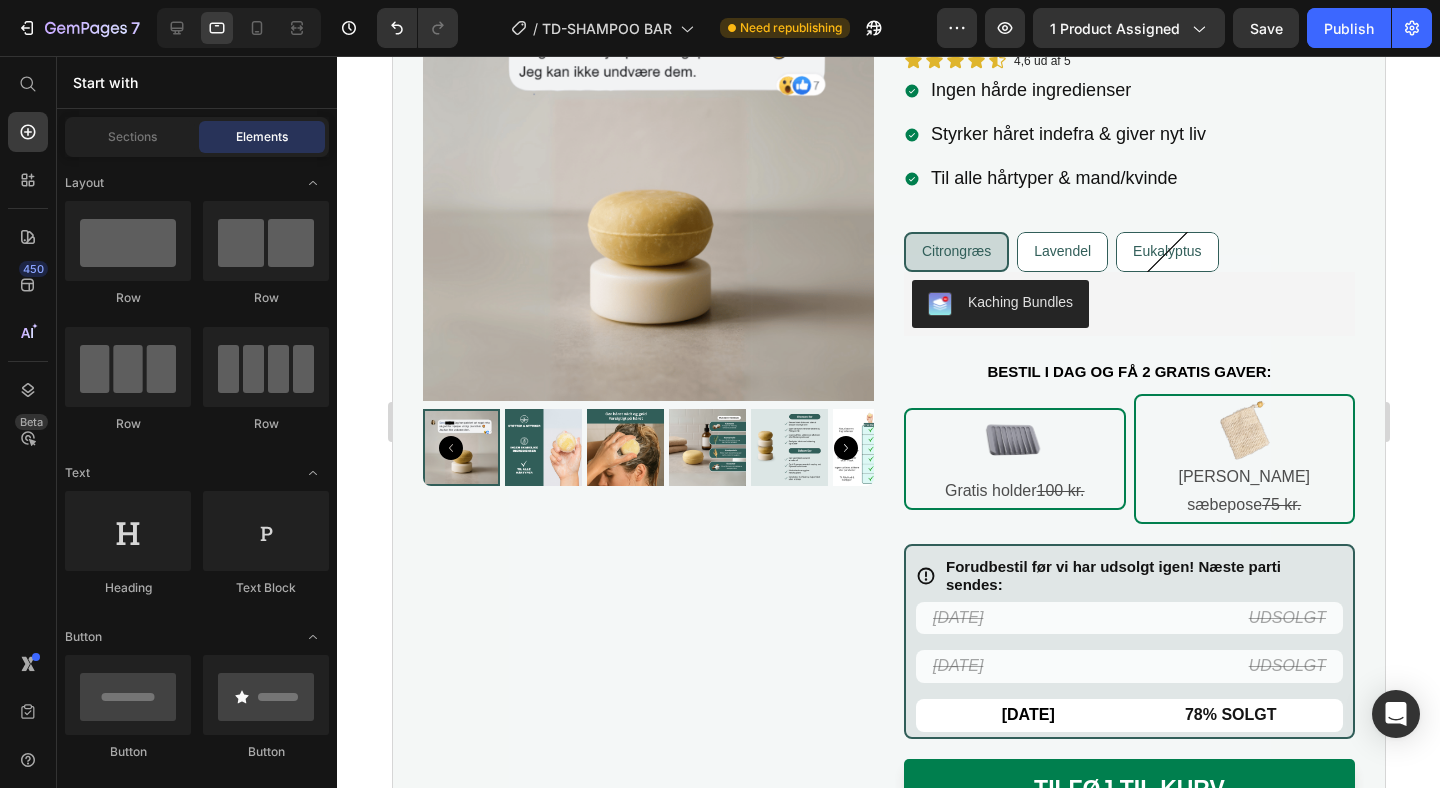 scroll, scrollTop: 518, scrollLeft: 0, axis: vertical 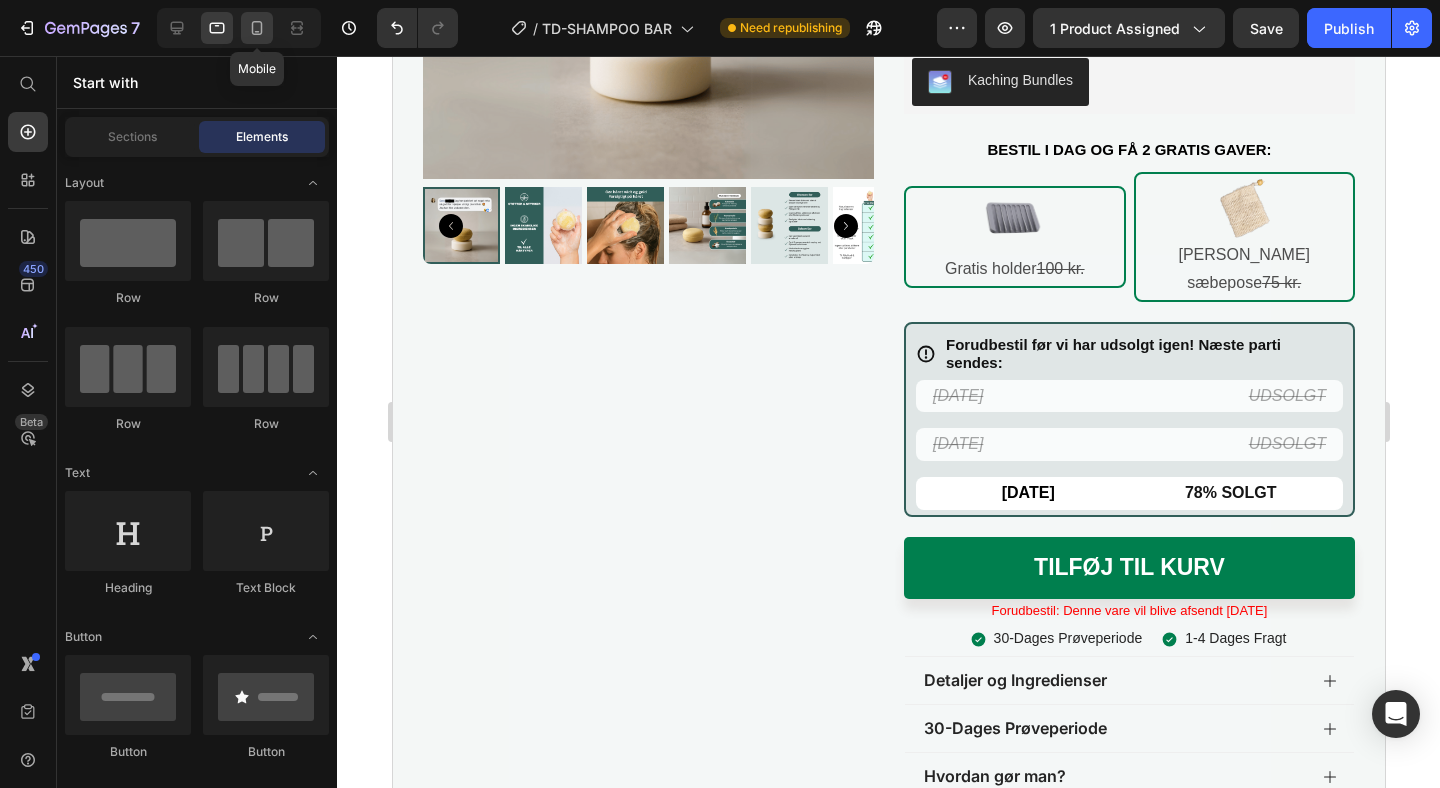 click 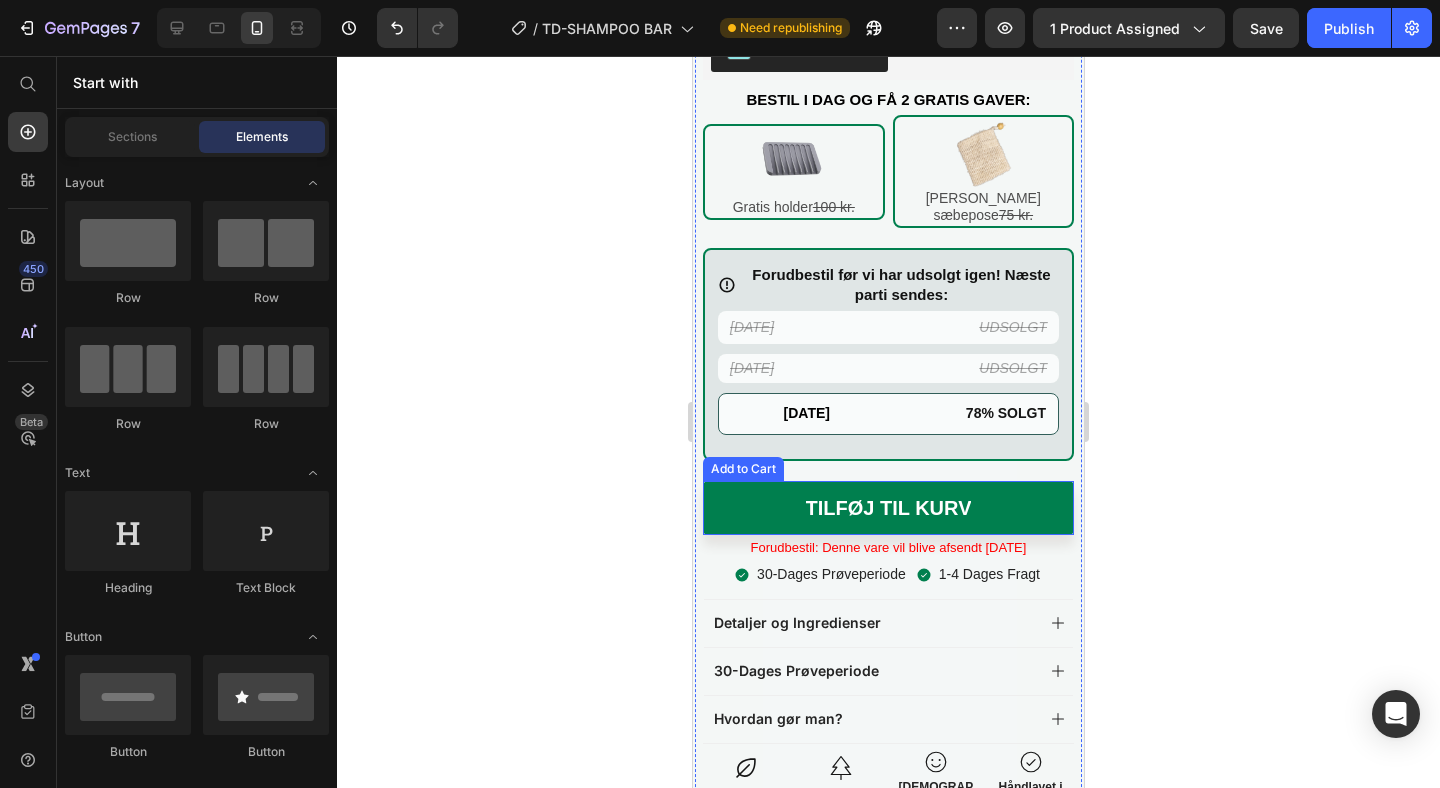 scroll, scrollTop: 969, scrollLeft: 0, axis: vertical 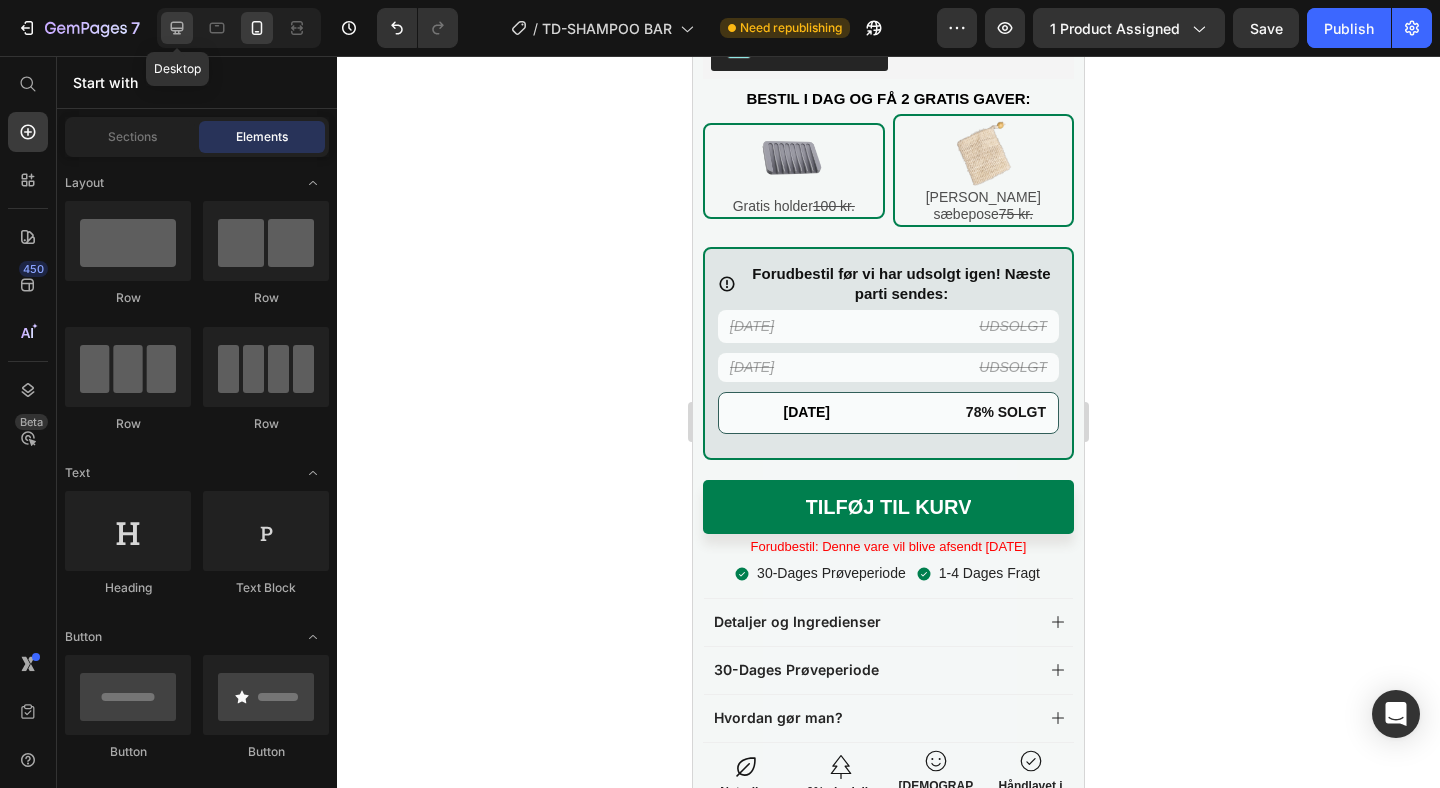 click 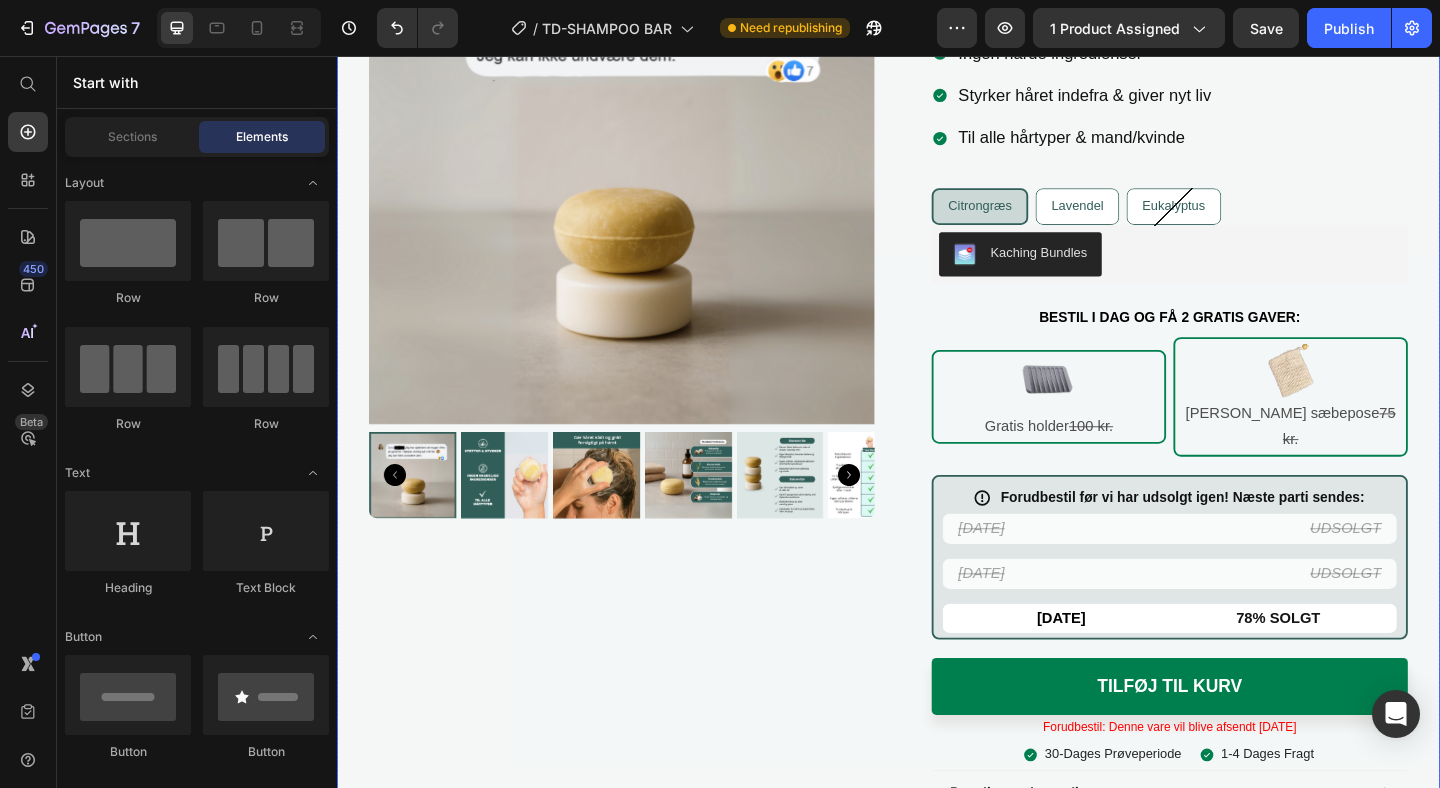 scroll, scrollTop: 379, scrollLeft: 0, axis: vertical 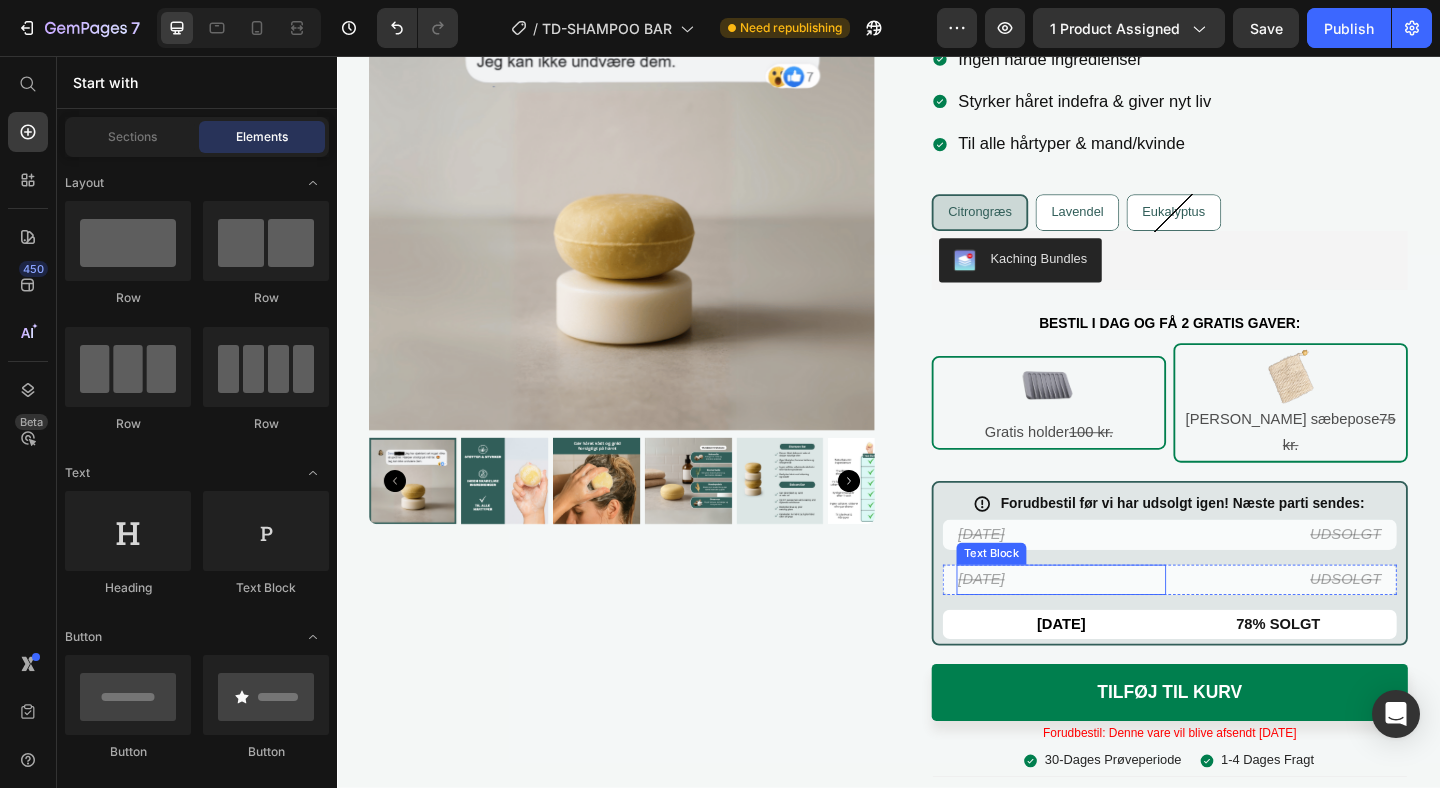 click on "[DATE]" at bounding box center (1038, 624) 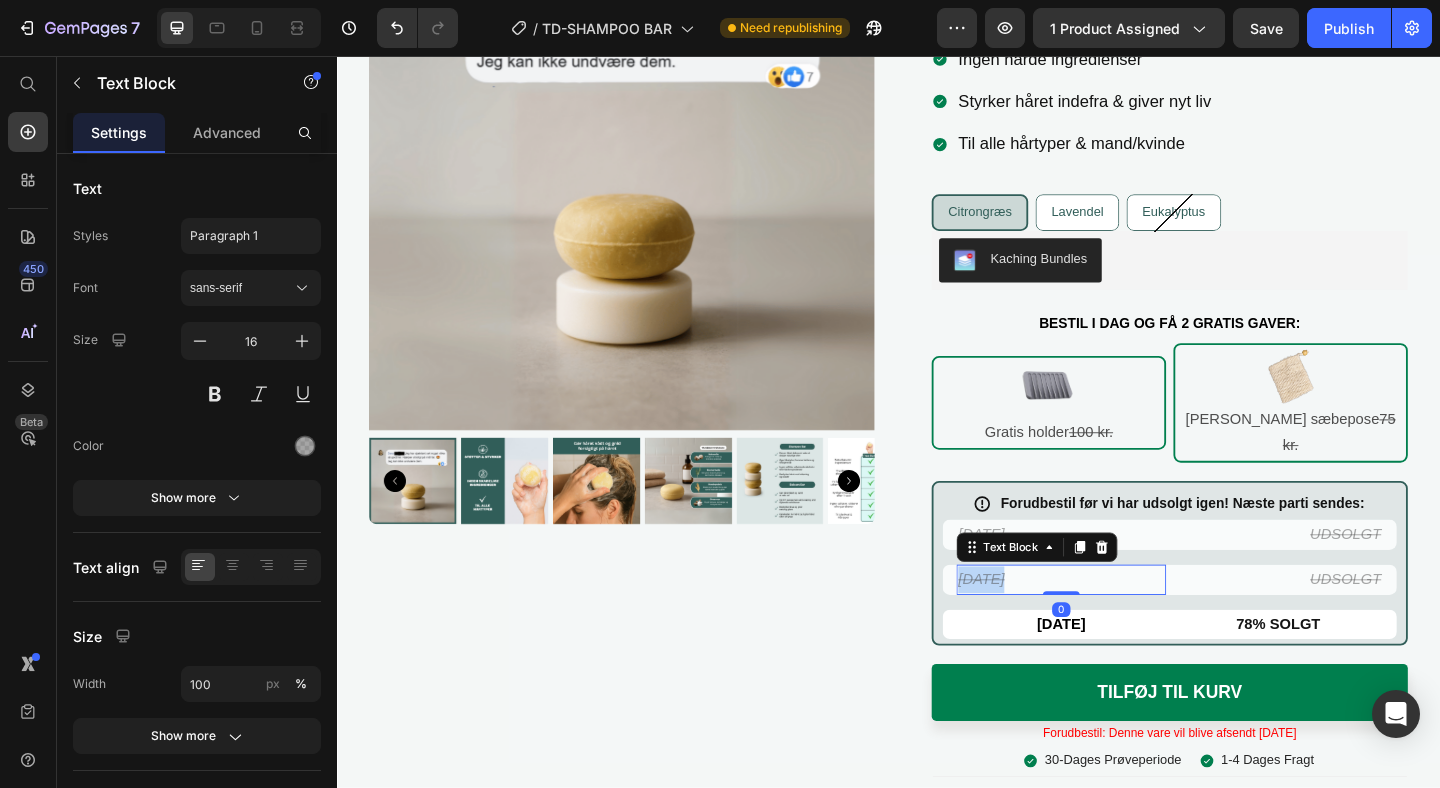 click on "[DATE]" at bounding box center [1038, 624] 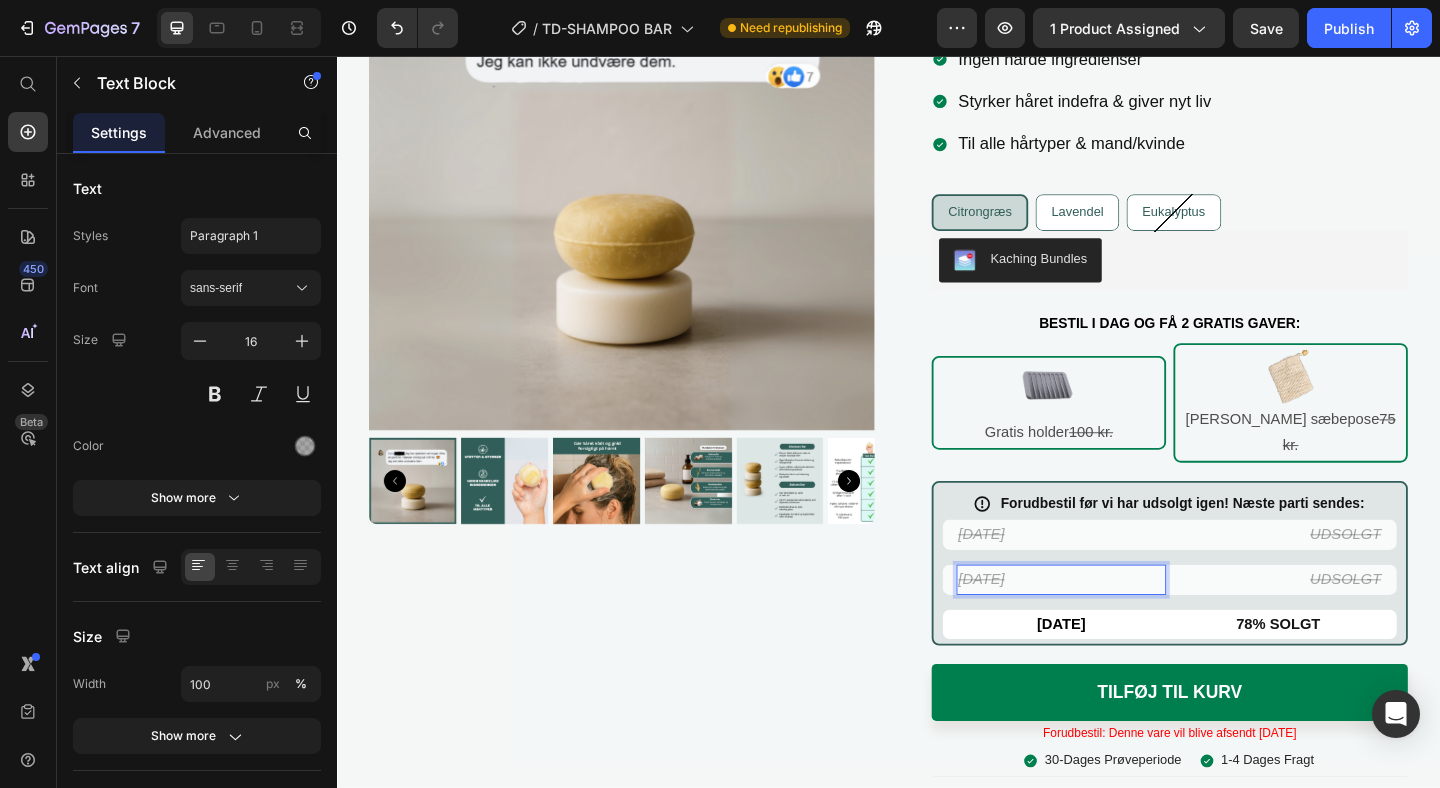 click on "[DATE]" at bounding box center (1038, 624) 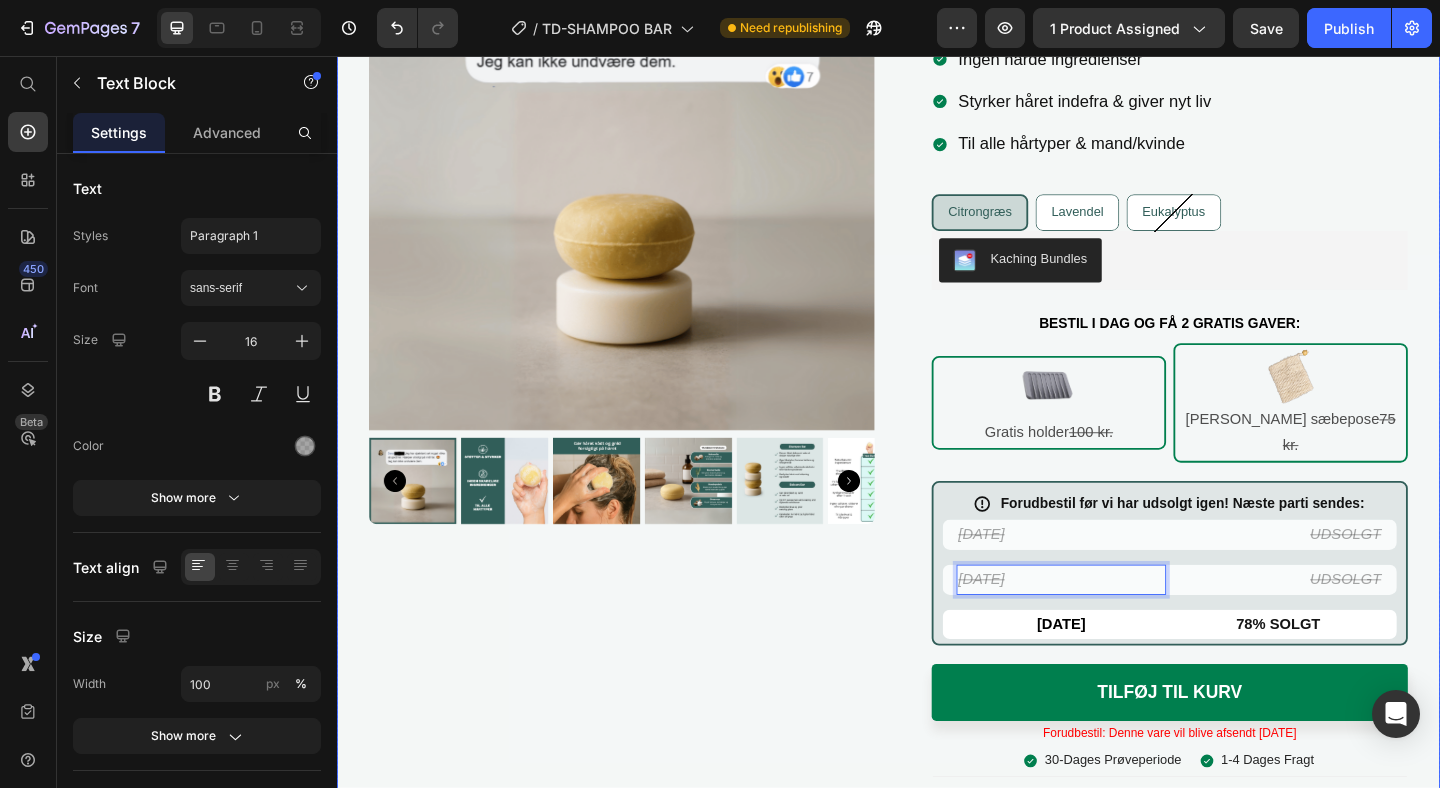 click on "Product Images Row MEGET POPULÆR Button Shampoo Bar Product Title 1 Bar = 70g shampoo = 50-75 vask Text Block
Icon Row
Icon
Icon
Icon
Icon
Icon Icon List 4,6 ud af 5 Text Block Row Ingen hårde ingredienser Styrker håret indefra & giver nyt liv Til alle hårtyper & mand/kvinde Item List Citrongræs Citrongræs Citrongræs Lavendel Lavendel Lavendel Eukalyptus Eukalyptus Eukalyptus Product Variants & Swatches Kaching Bundles Kaching Bundles BESTIL I DAG OG FÅ 2 GRATIS GAVER: Text Block Image Gratis holder  100 kr.  Text Block Row Image [PERSON_NAME] sæbepose  75 kr. Text Block Row Row
Icon Forudbestil før vi har udsolgt igen! Næste parti sendes: Heading Row [DATE] Text Block UDSOLGT Text Block Row [DATE] Text Block   0 UDSOLGT Text Block Row [DATE] Text Block 78% SOLGT Text Block Row Row Row TILFØJ TIL KURV Add to Cart ⁠⁠⁠⁠⁠⁠⁠ Heading Item List Row" at bounding box center [937, 532] 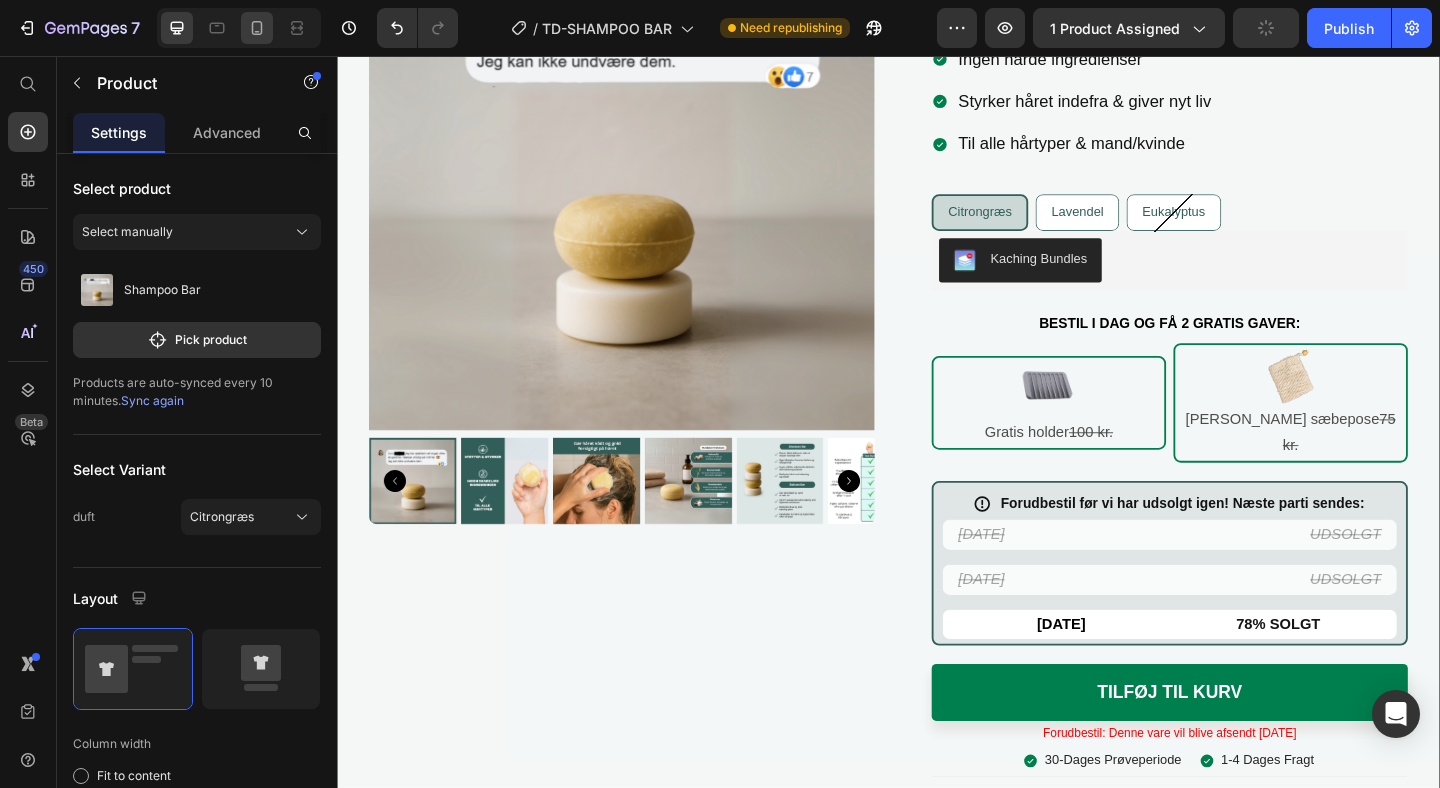 click 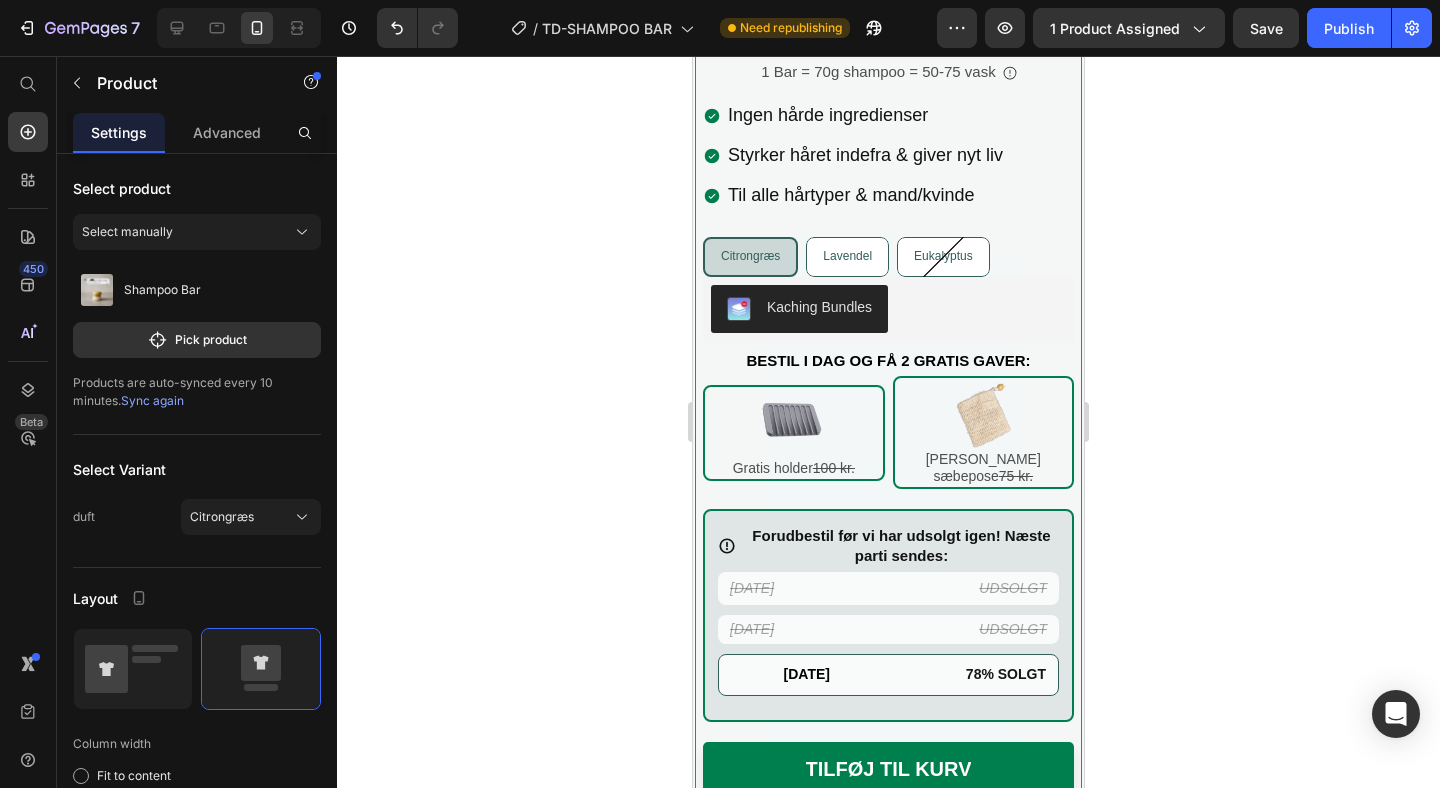 scroll, scrollTop: 208, scrollLeft: 0, axis: vertical 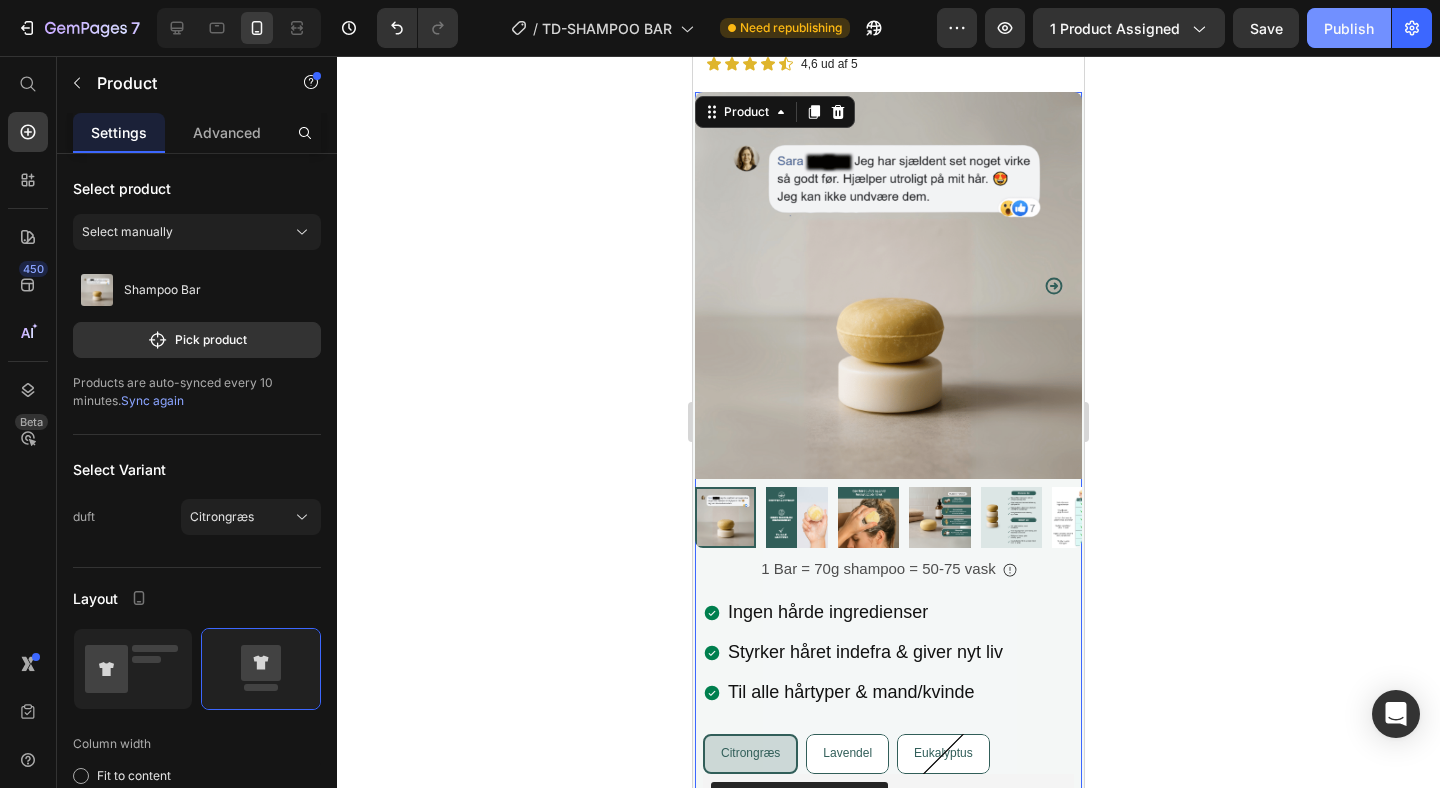 click on "Publish" at bounding box center [1349, 28] 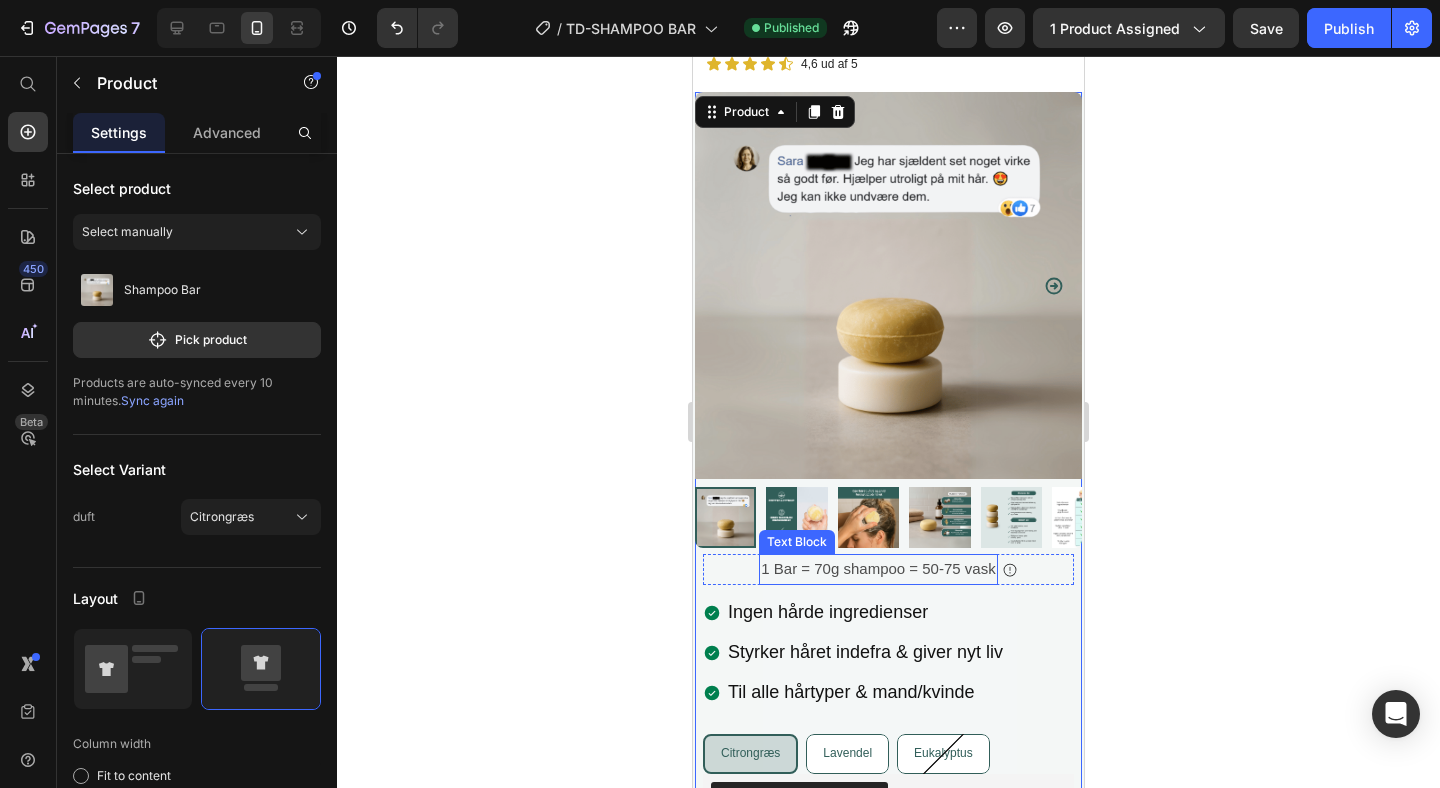 click on "1 Bar = 70g shampoo = 50-75 vask" at bounding box center [878, 568] 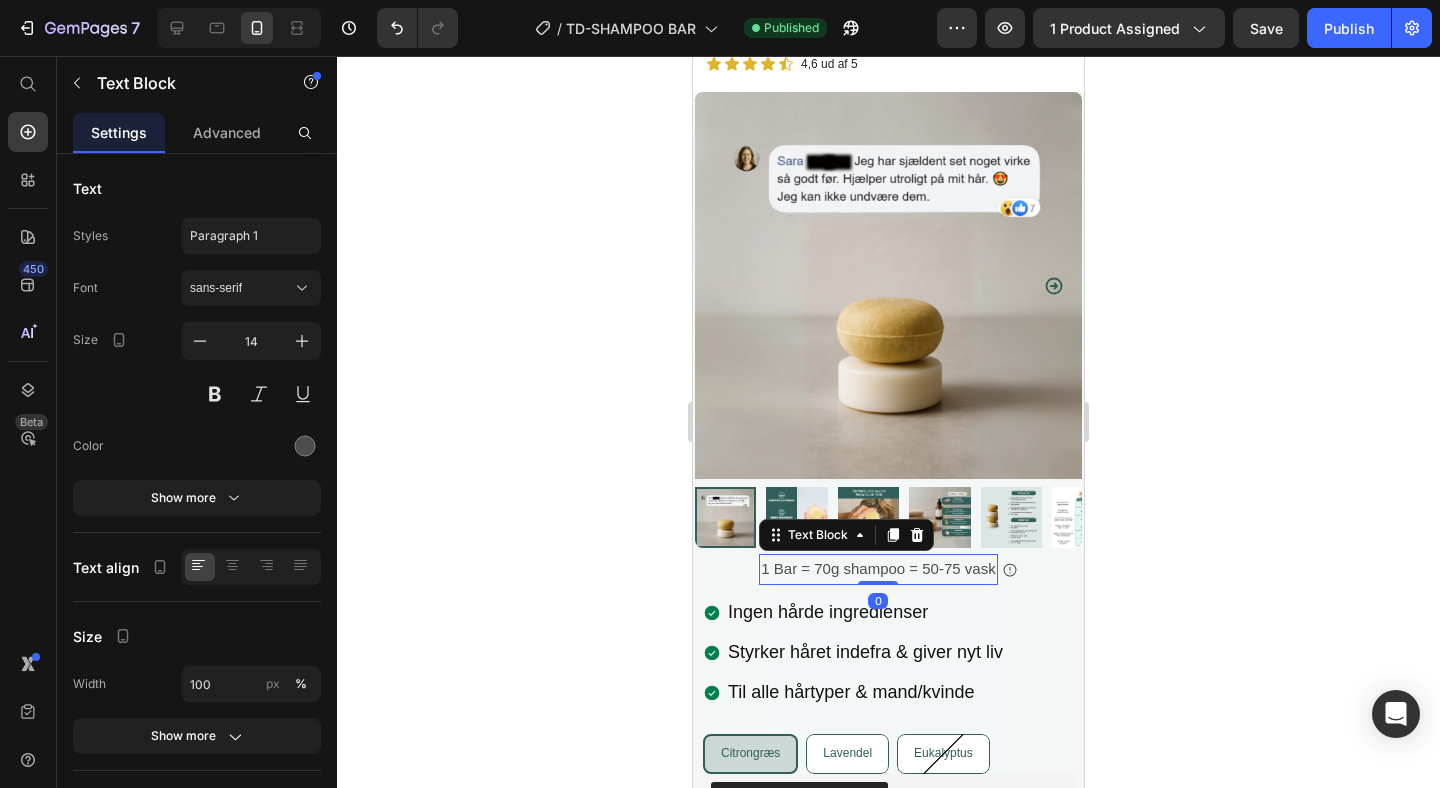 click on "1 Bar = 70g shampoo = 50-75 vask" at bounding box center (878, 568) 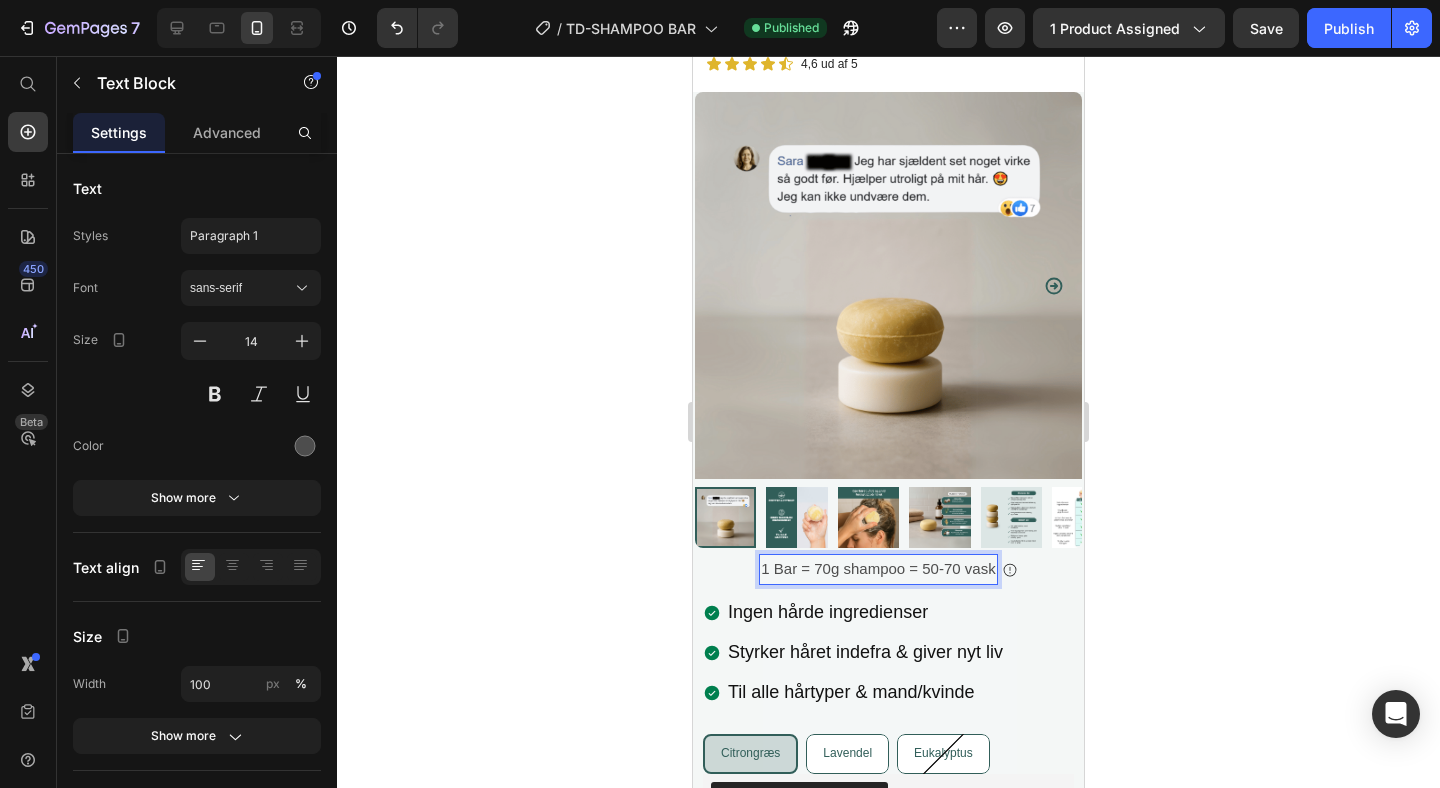 click 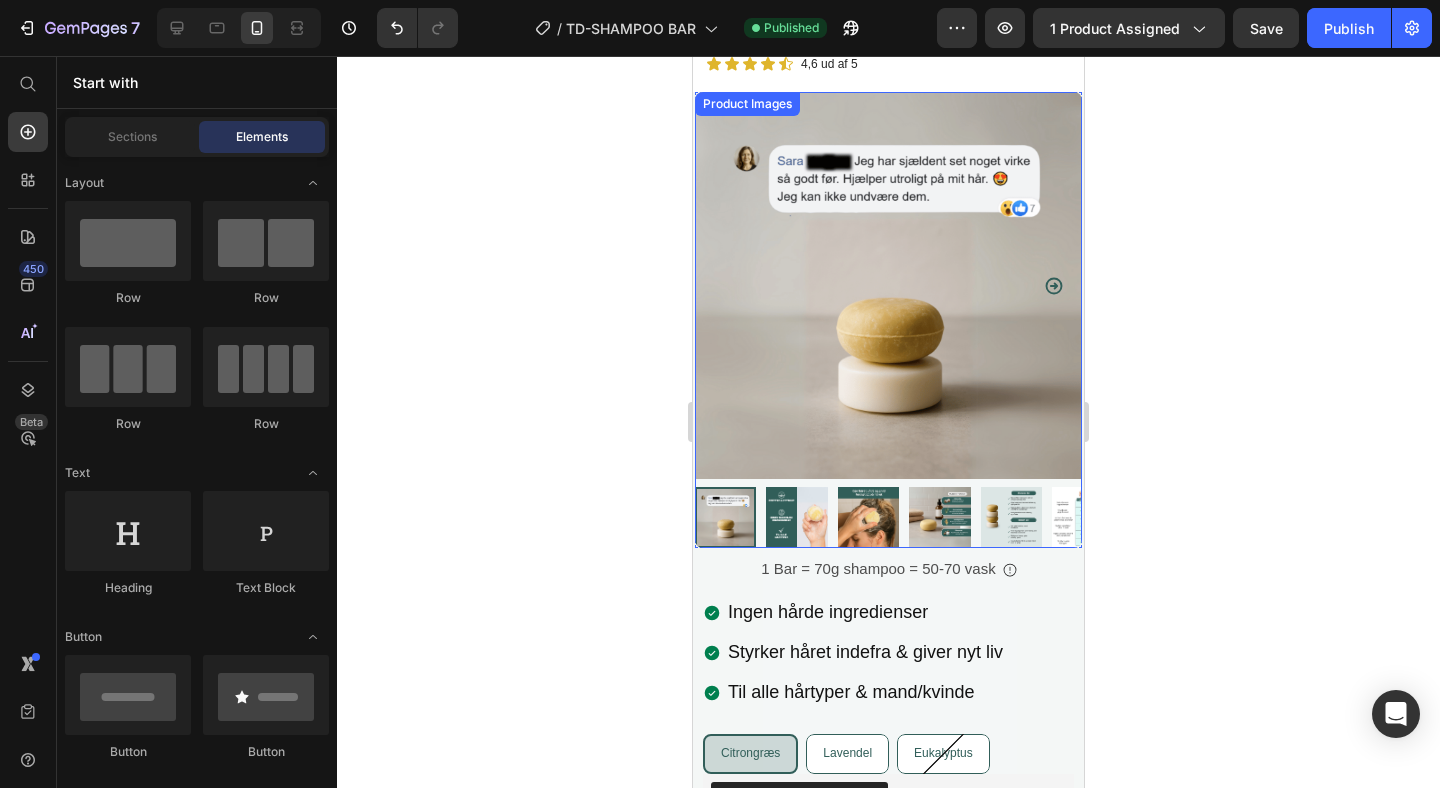 scroll, scrollTop: 0, scrollLeft: 0, axis: both 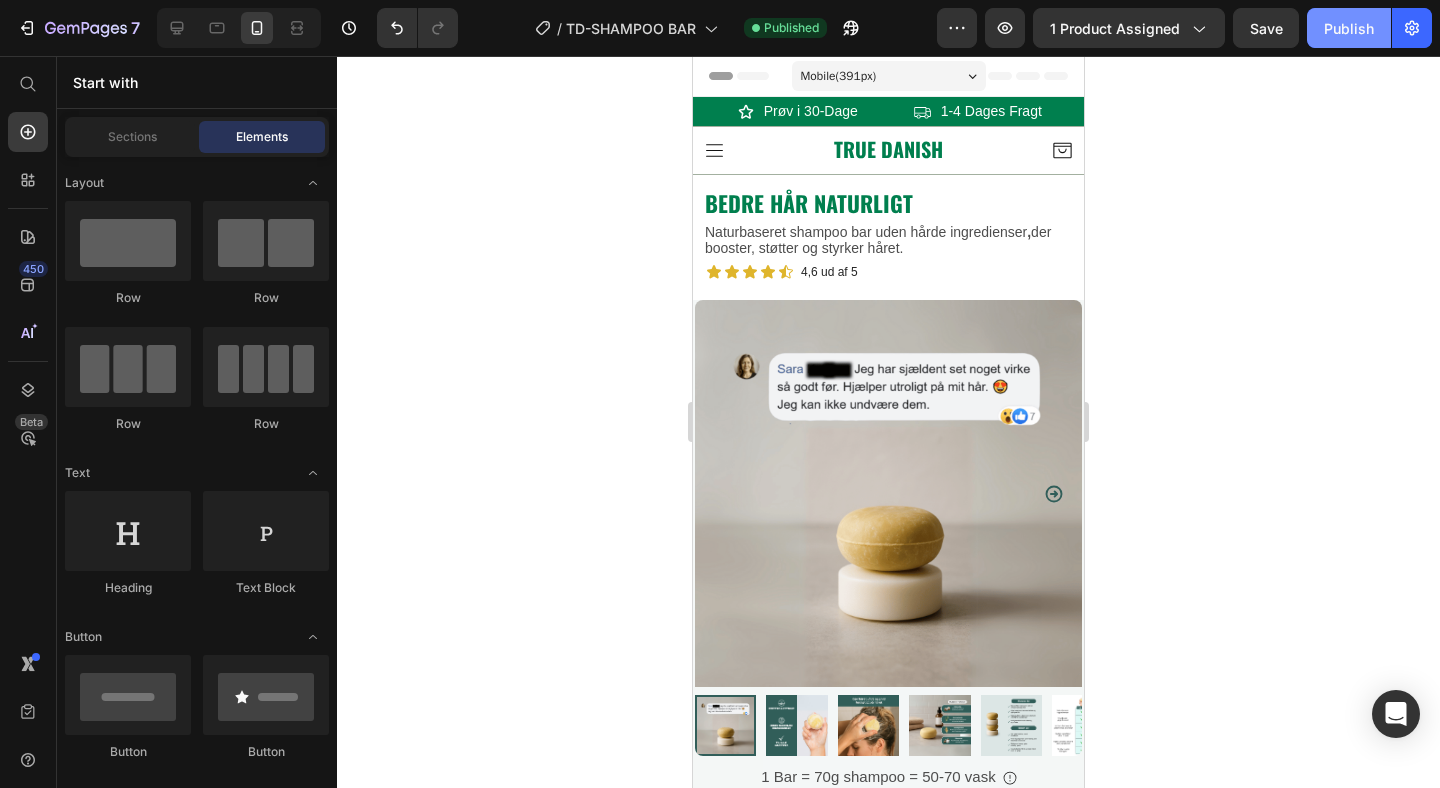 drag, startPoint x: 1345, startPoint y: 22, endPoint x: 100, endPoint y: 74, distance: 1246.0854 